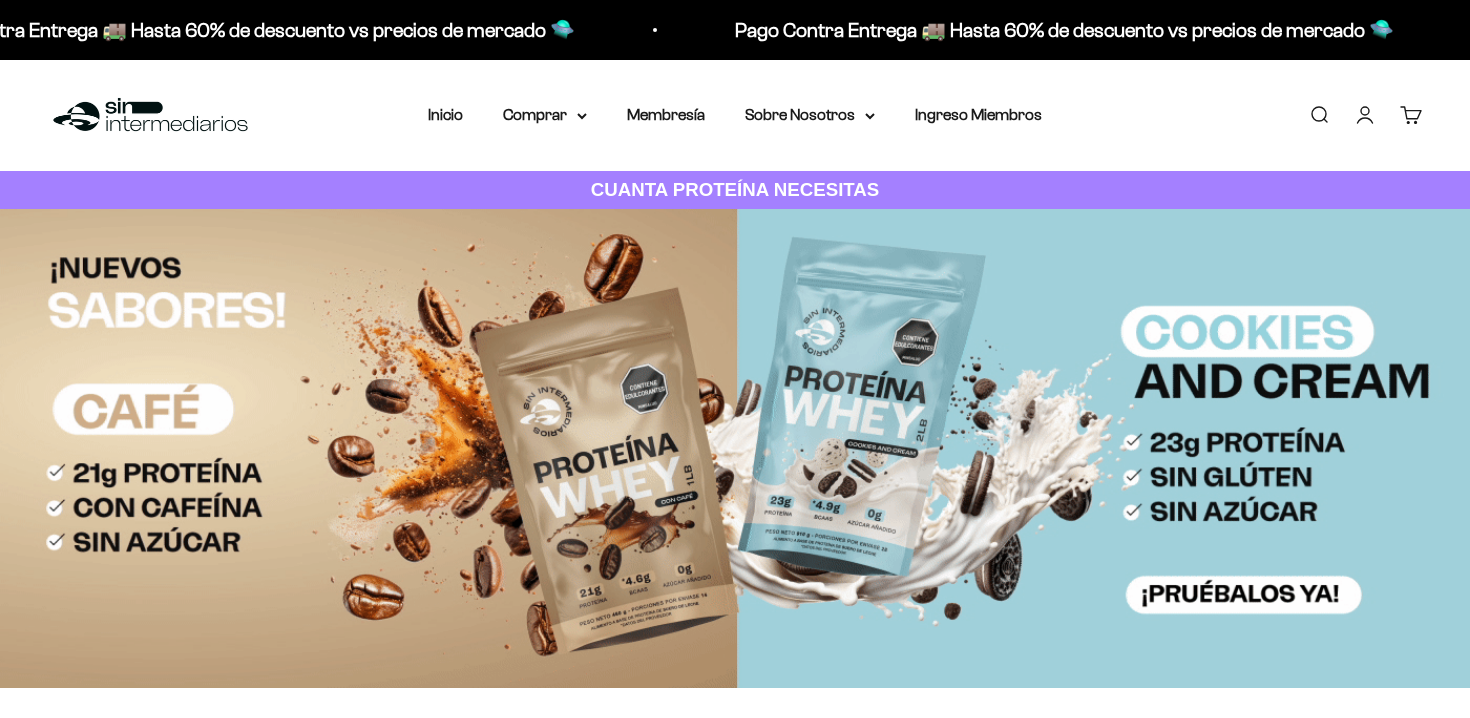 scroll, scrollTop: 0, scrollLeft: 0, axis: both 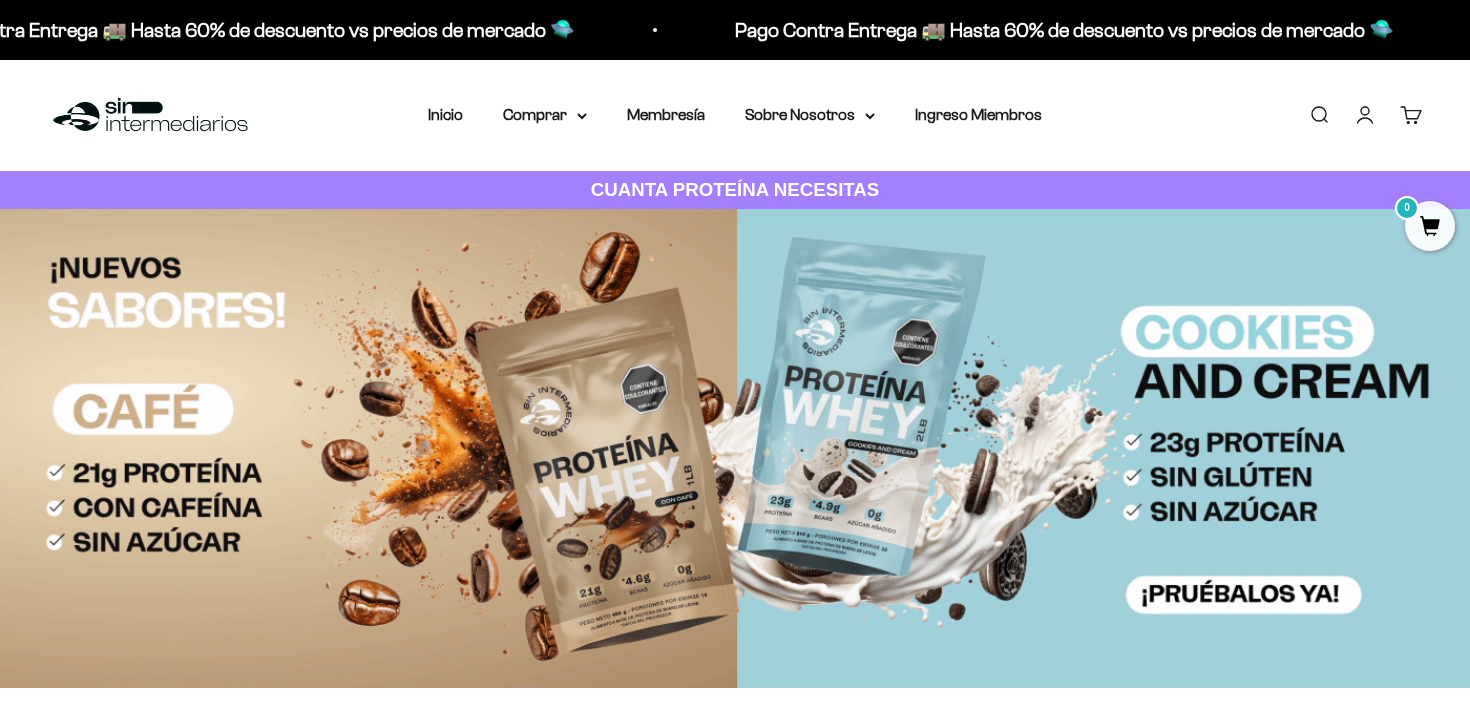 click on "Iniciar sesión" at bounding box center [1365, 115] 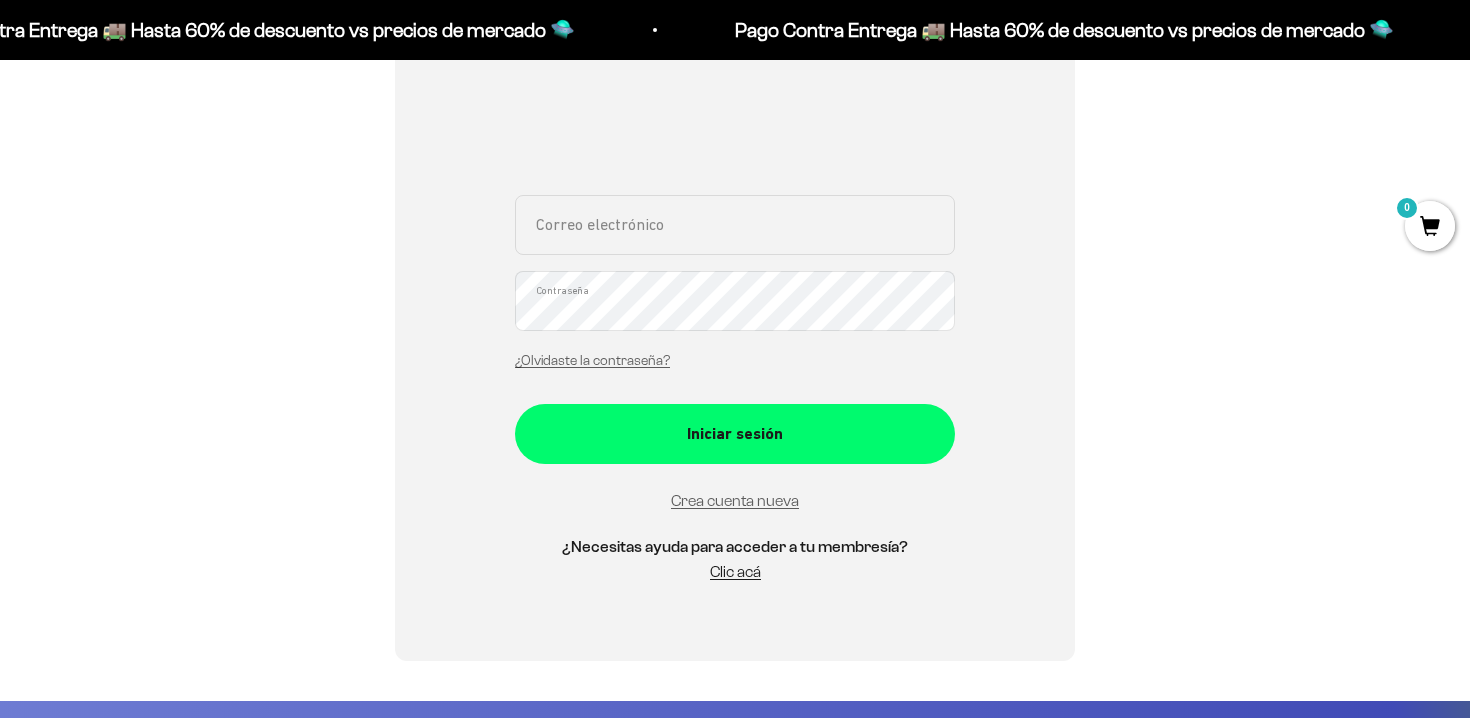 scroll, scrollTop: 398, scrollLeft: 0, axis: vertical 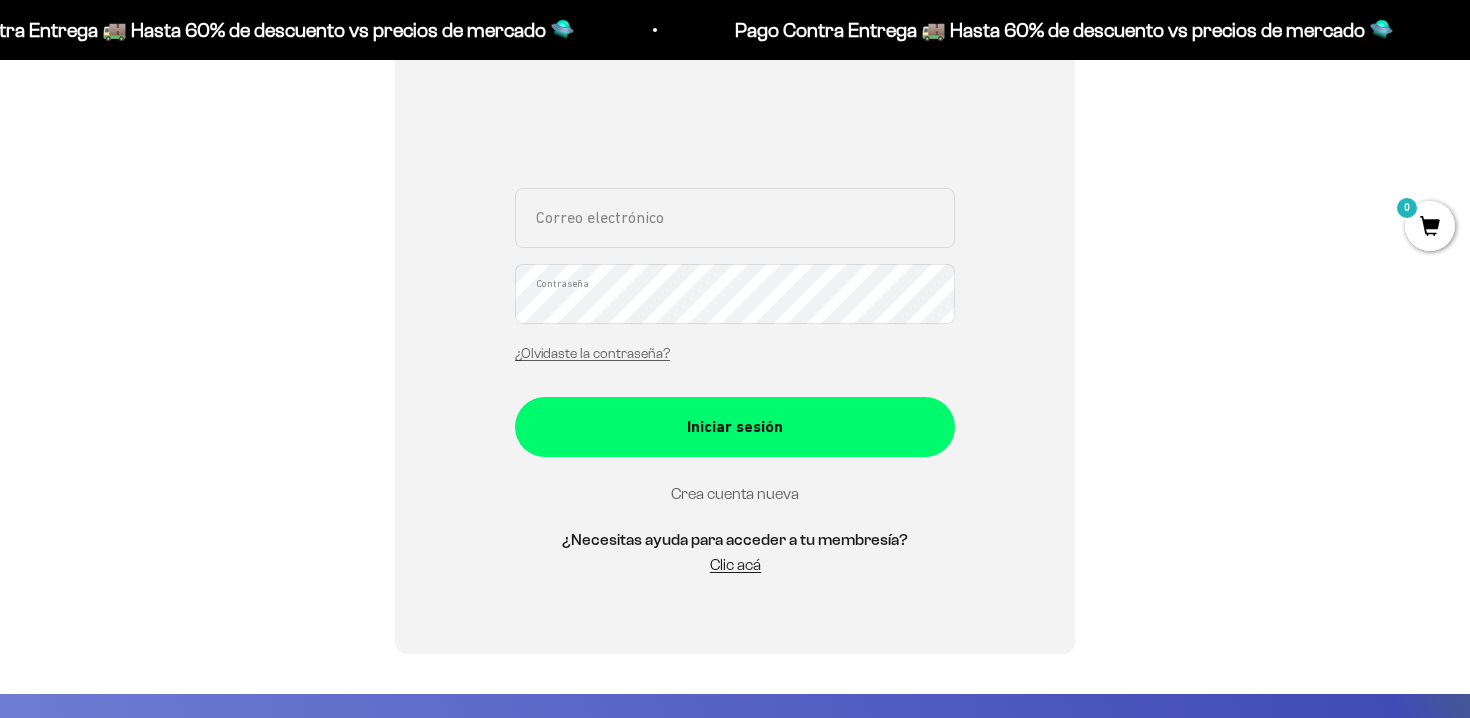 click on "Crea cuenta nueva" at bounding box center (735, 493) 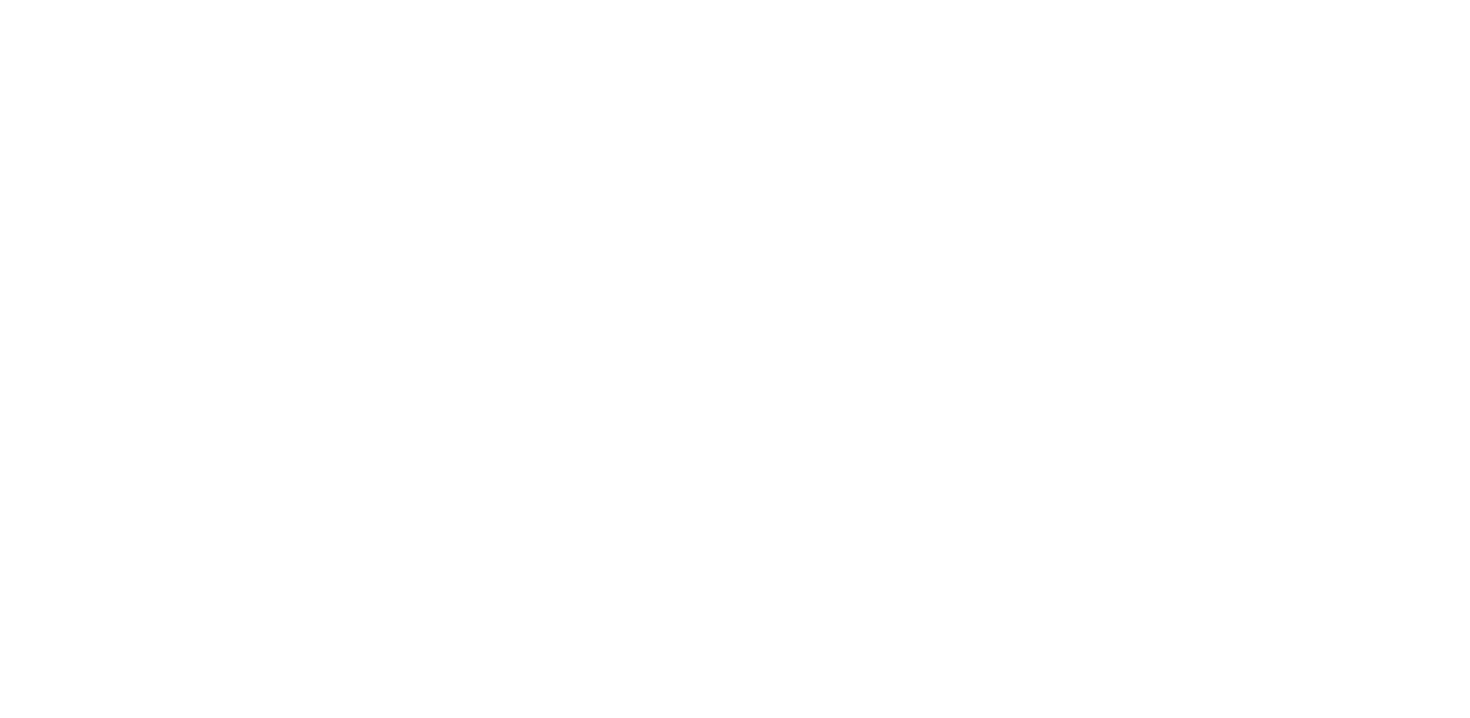 scroll, scrollTop: 0, scrollLeft: 0, axis: both 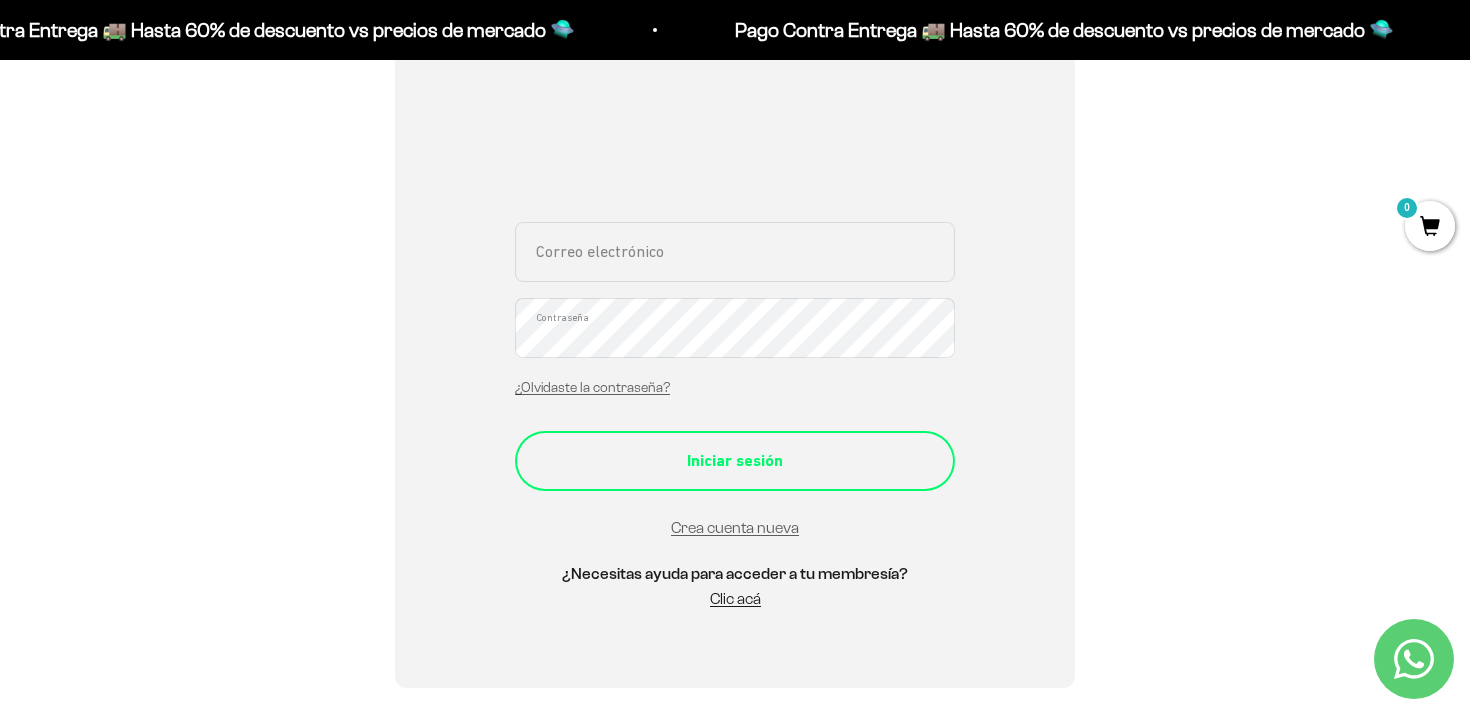 type on "[EMAIL]" 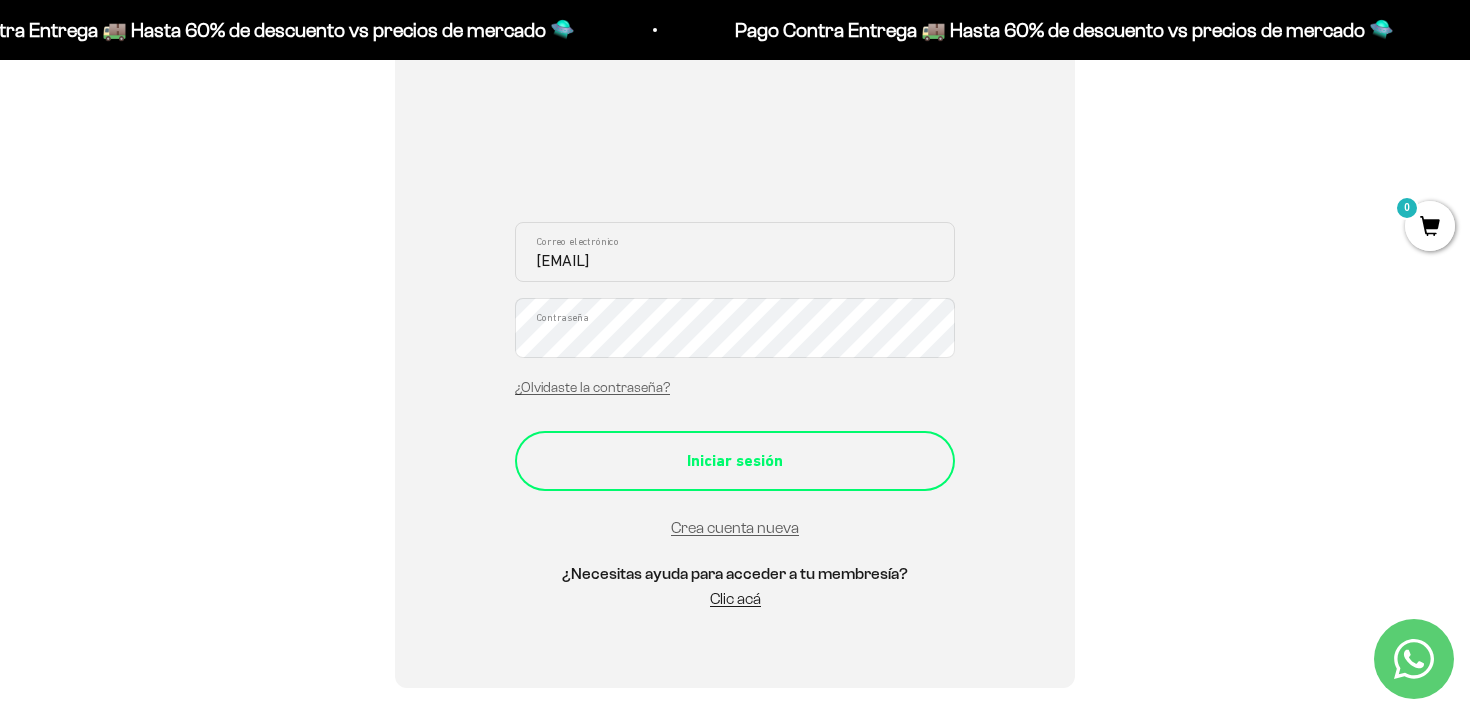 click on "Iniciar sesión" at bounding box center (735, 461) 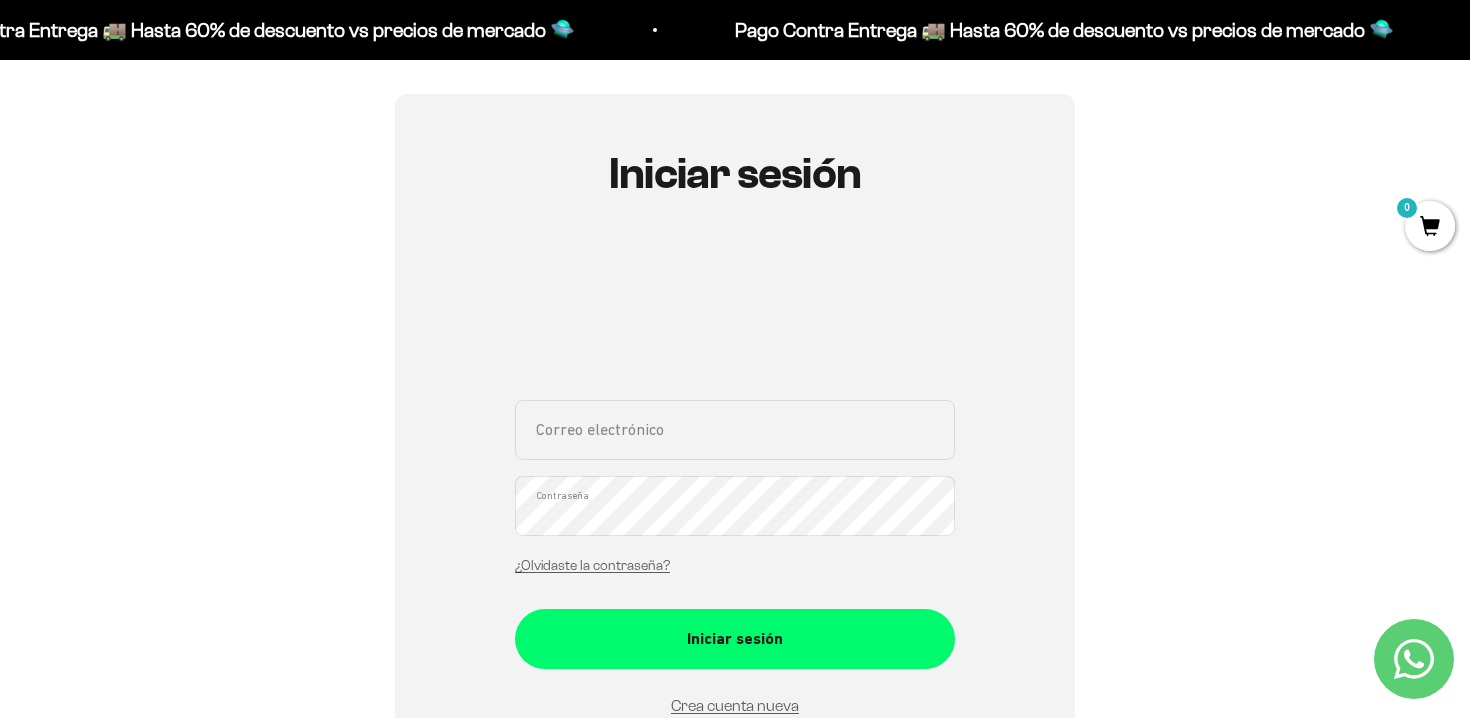 scroll, scrollTop: 156, scrollLeft: 0, axis: vertical 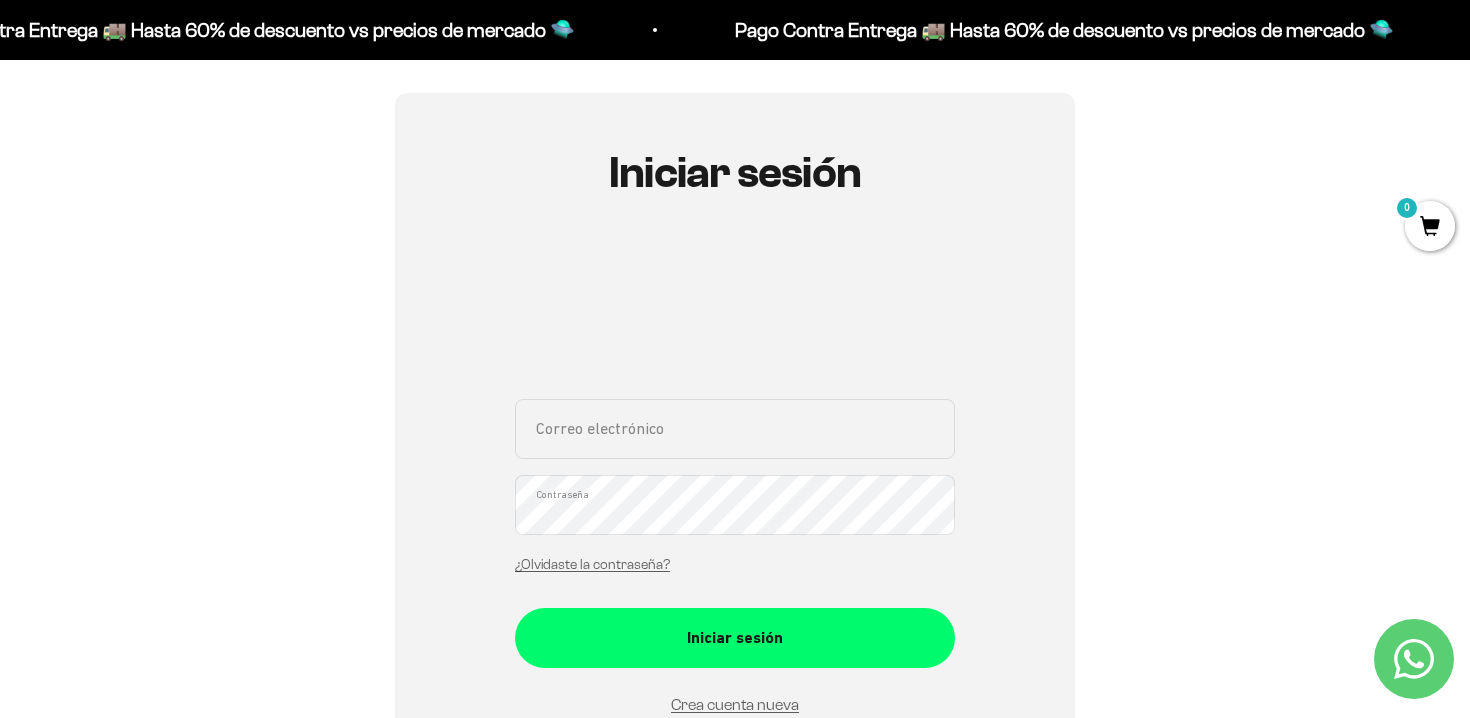 type on "[EMAIL]" 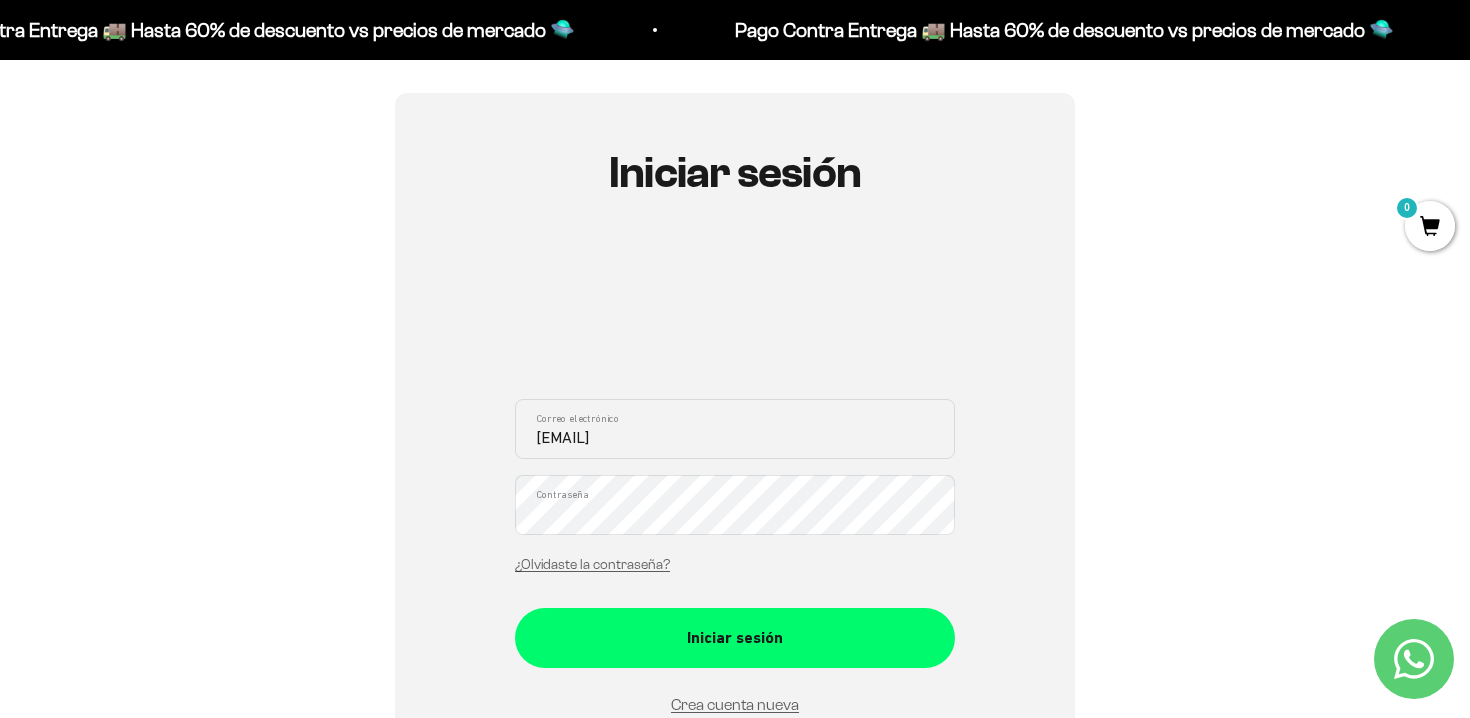 click on "Iniciar sesión
[EMAIL] Correo electrónico Contraseña
¿Olvidaste la contraseña?
Iniciar sesión
Crea cuenta nueva
¿Necesitas ayuda para acceder a tu membresía? Clic acá
Recuperar contraseña Correo electrónico
Recuperar
Volver a inicio de sesión" at bounding box center [735, 479] 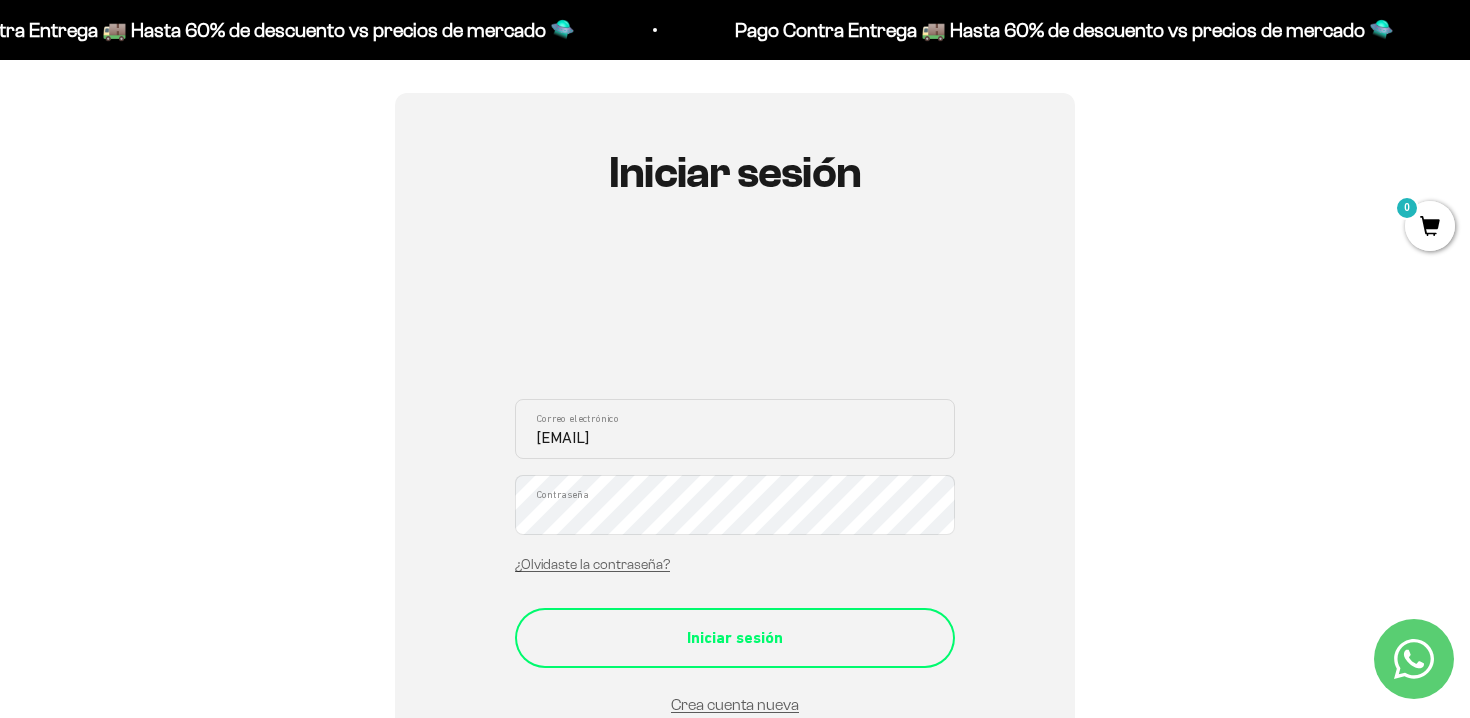 click on "Iniciar sesión" at bounding box center [735, 638] 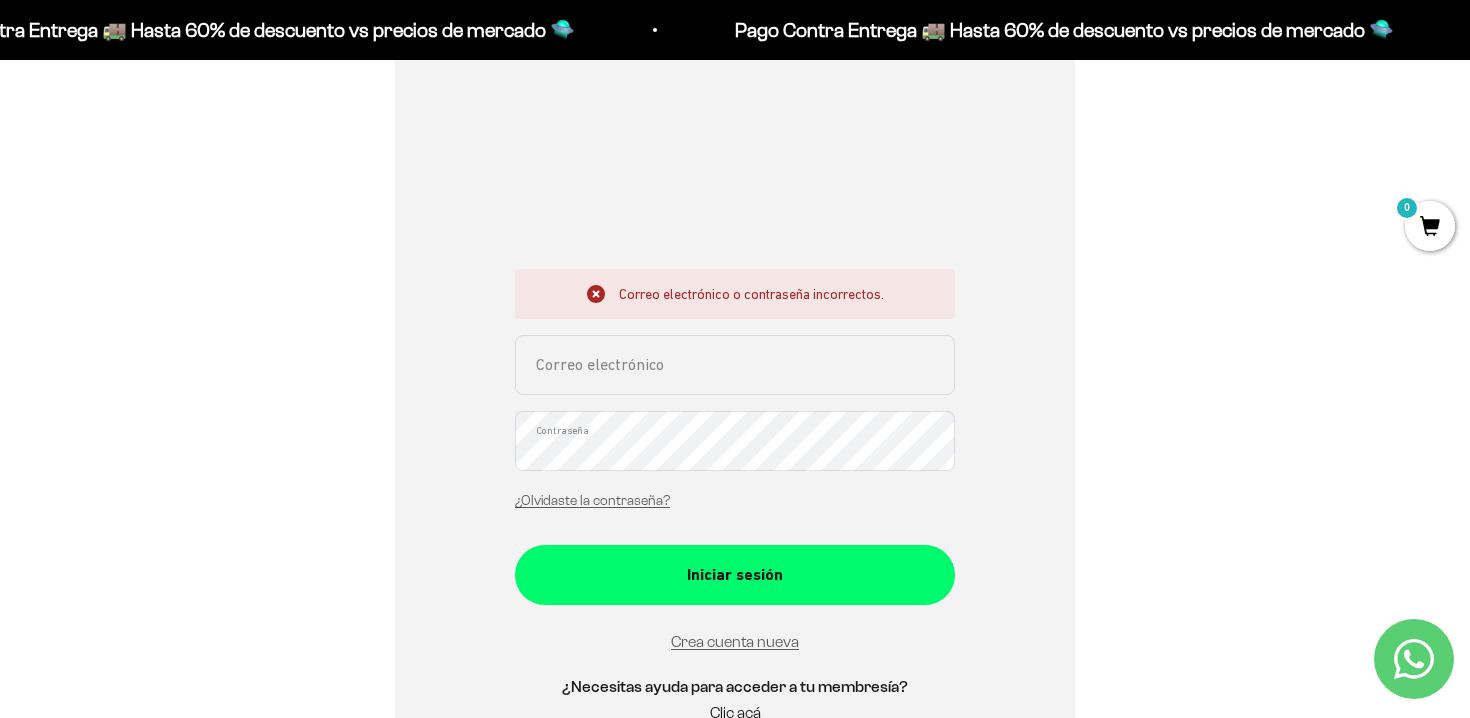 scroll, scrollTop: 289, scrollLeft: 0, axis: vertical 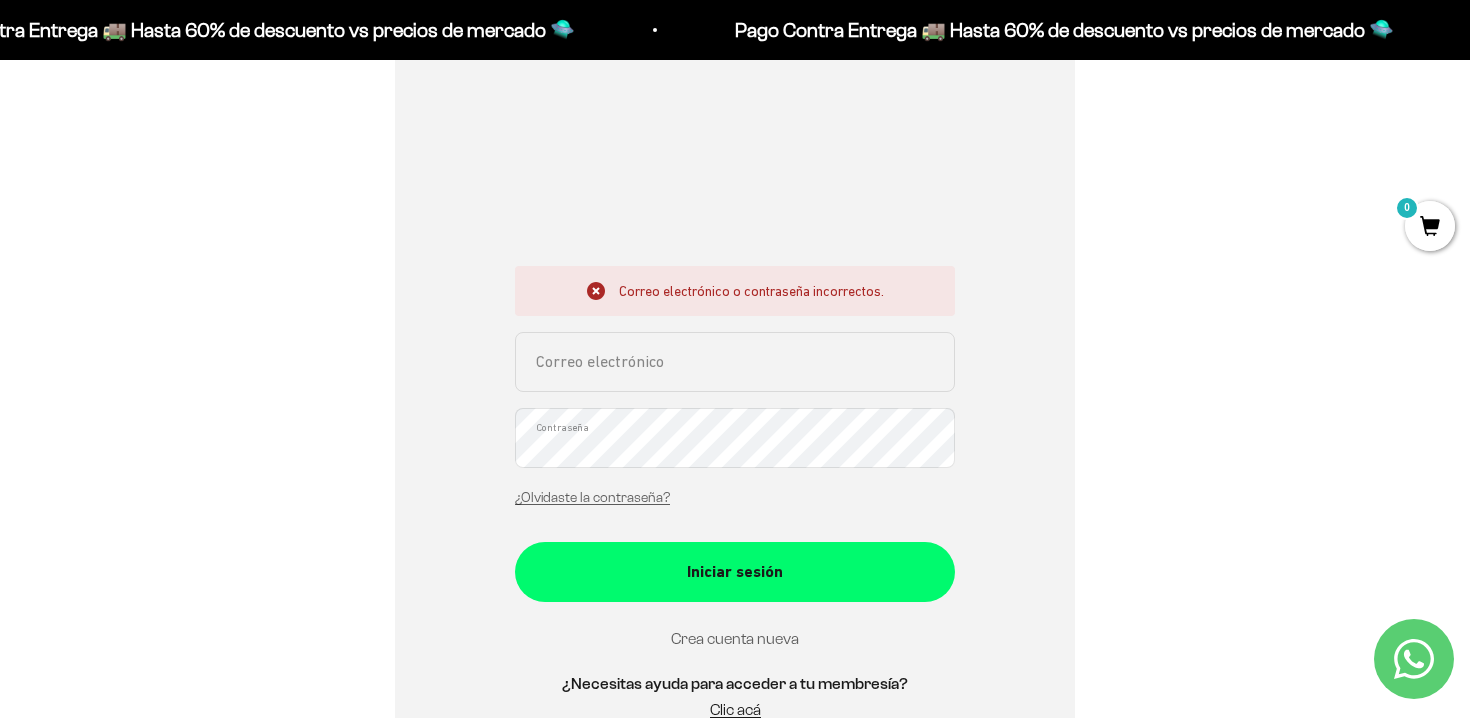 type on "[EMAIL]" 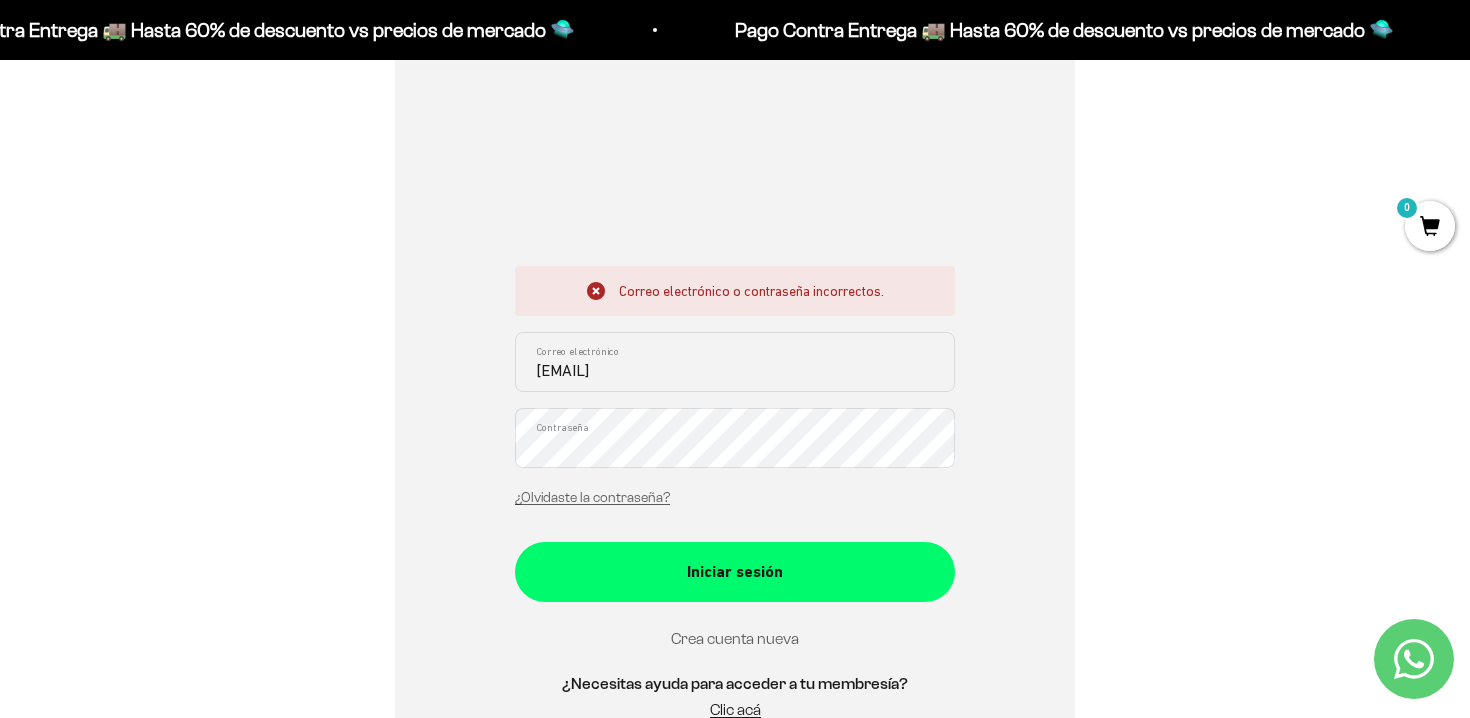 click on "Crea cuenta nueva" at bounding box center [735, 638] 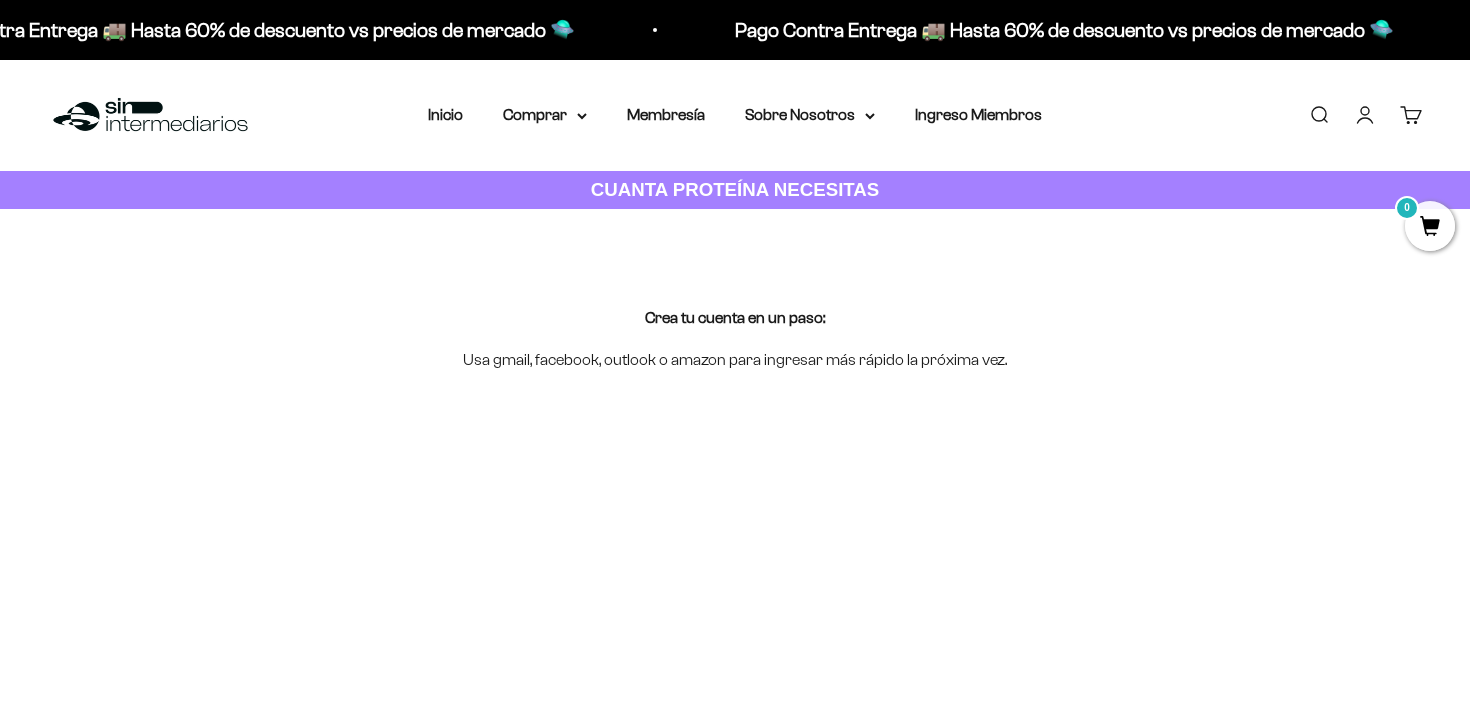 scroll, scrollTop: 0, scrollLeft: 0, axis: both 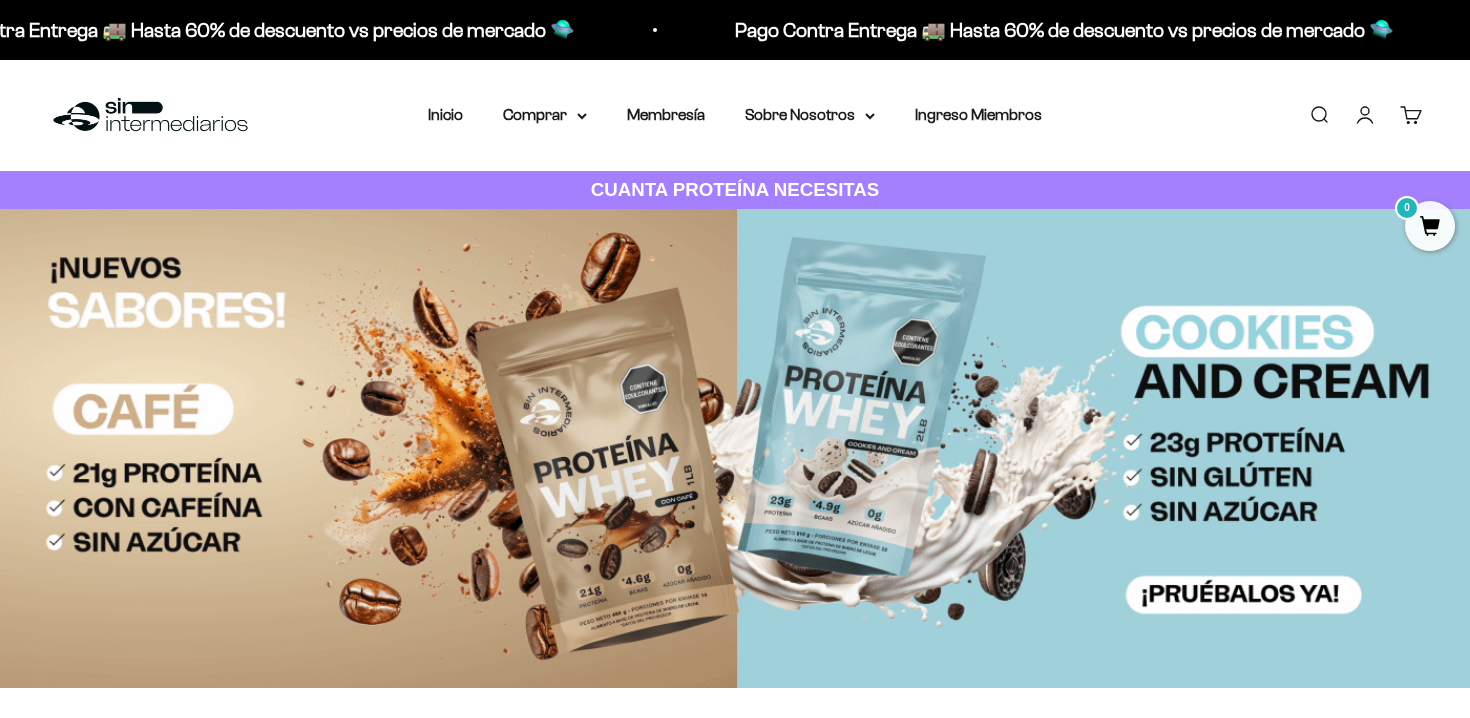 click on "Iniciar sesión" at bounding box center [1365, 115] 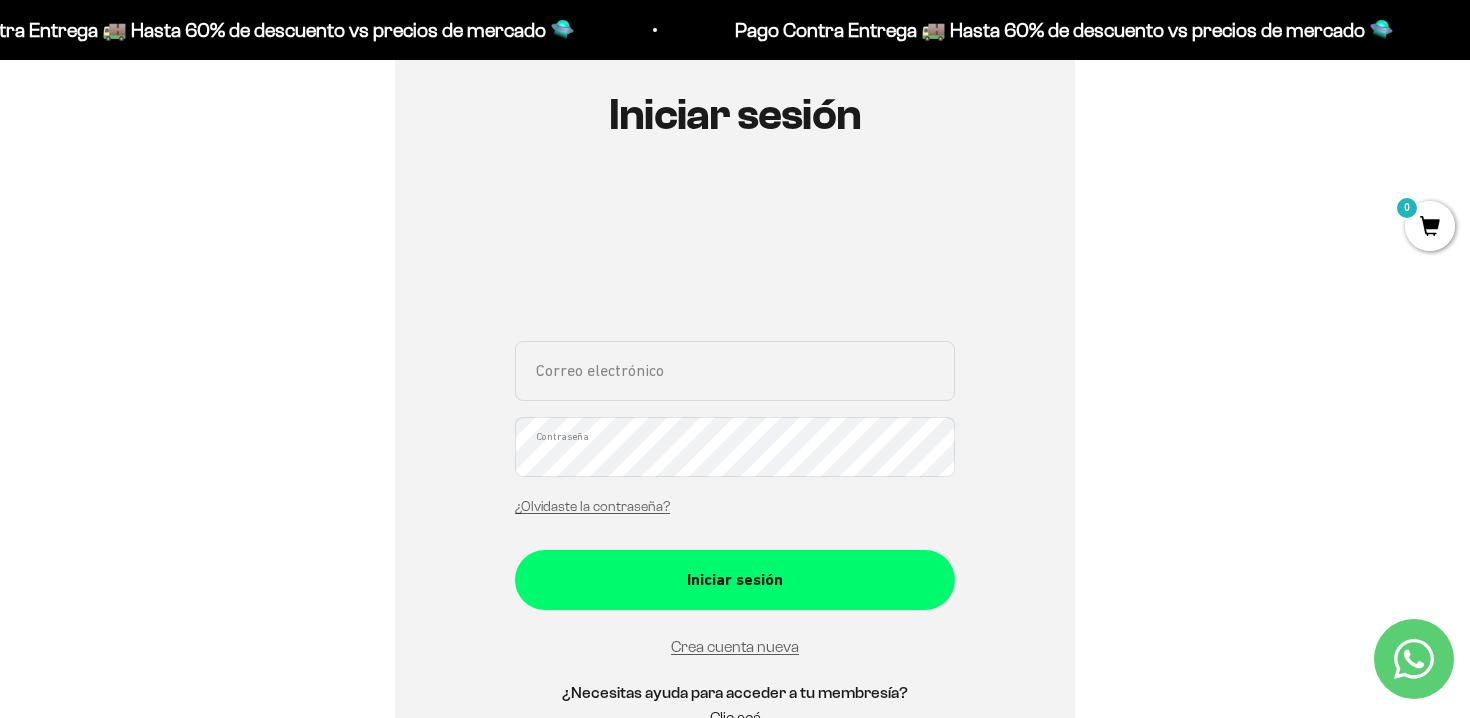 scroll, scrollTop: 218, scrollLeft: 0, axis: vertical 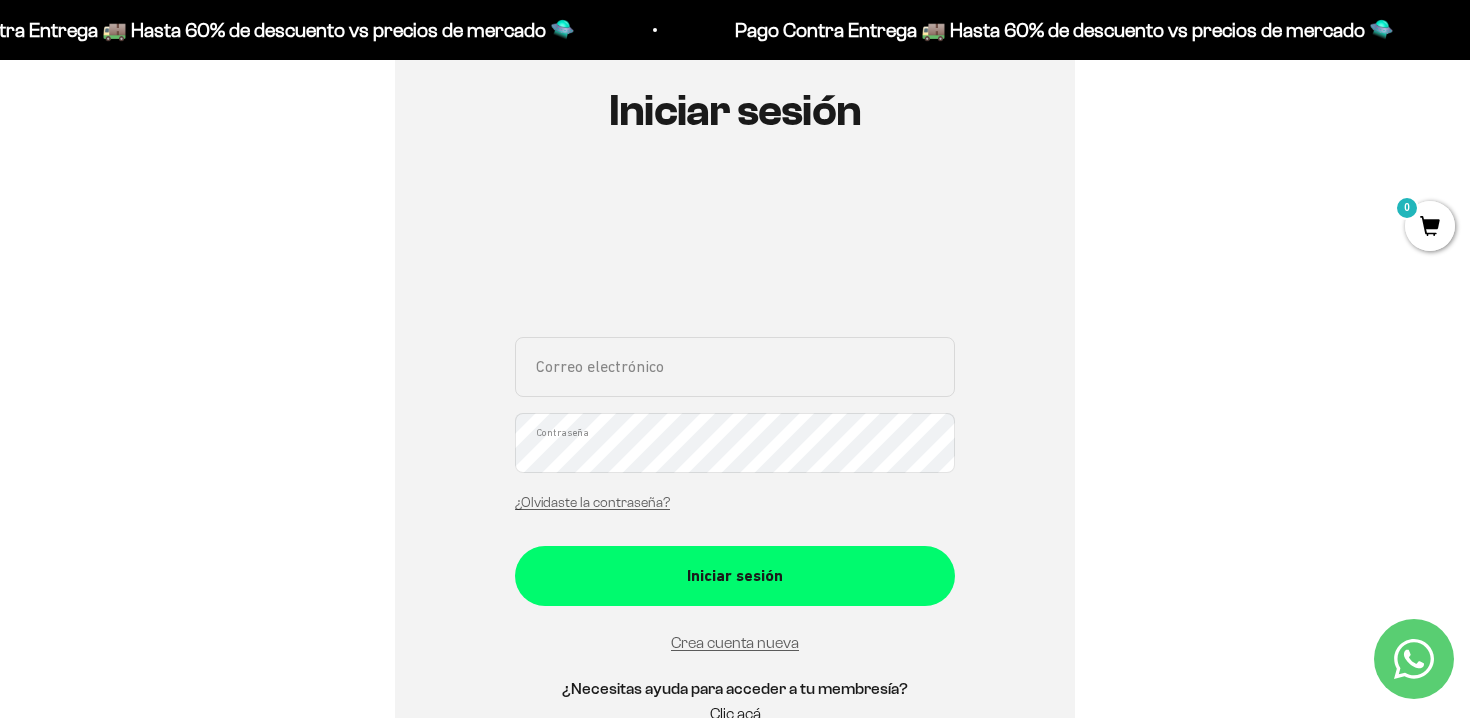 type on "mafeduqueacosta@gmail.com" 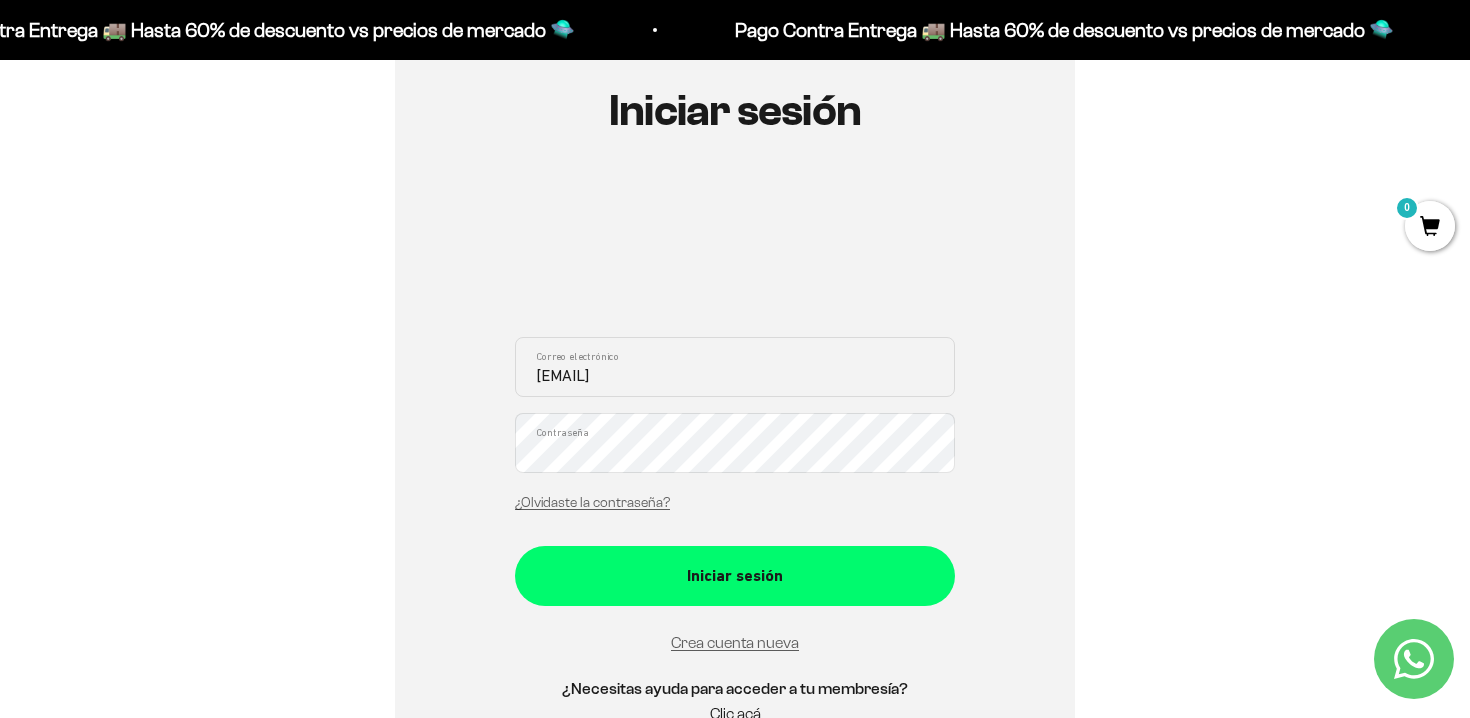 click on "Iniciar sesión
mafeduqueacosta@gmail.com Correo electrónico Contraseña
¿Olvidaste la contraseña?
Iniciar sesión
Crea cuenta nueva
¿Necesitas ayuda para acceder a tu membresía? Clic acá
Recuperar contraseña Correo electrónico
Recuperar
Volver a inicio de sesión" at bounding box center (735, 417) 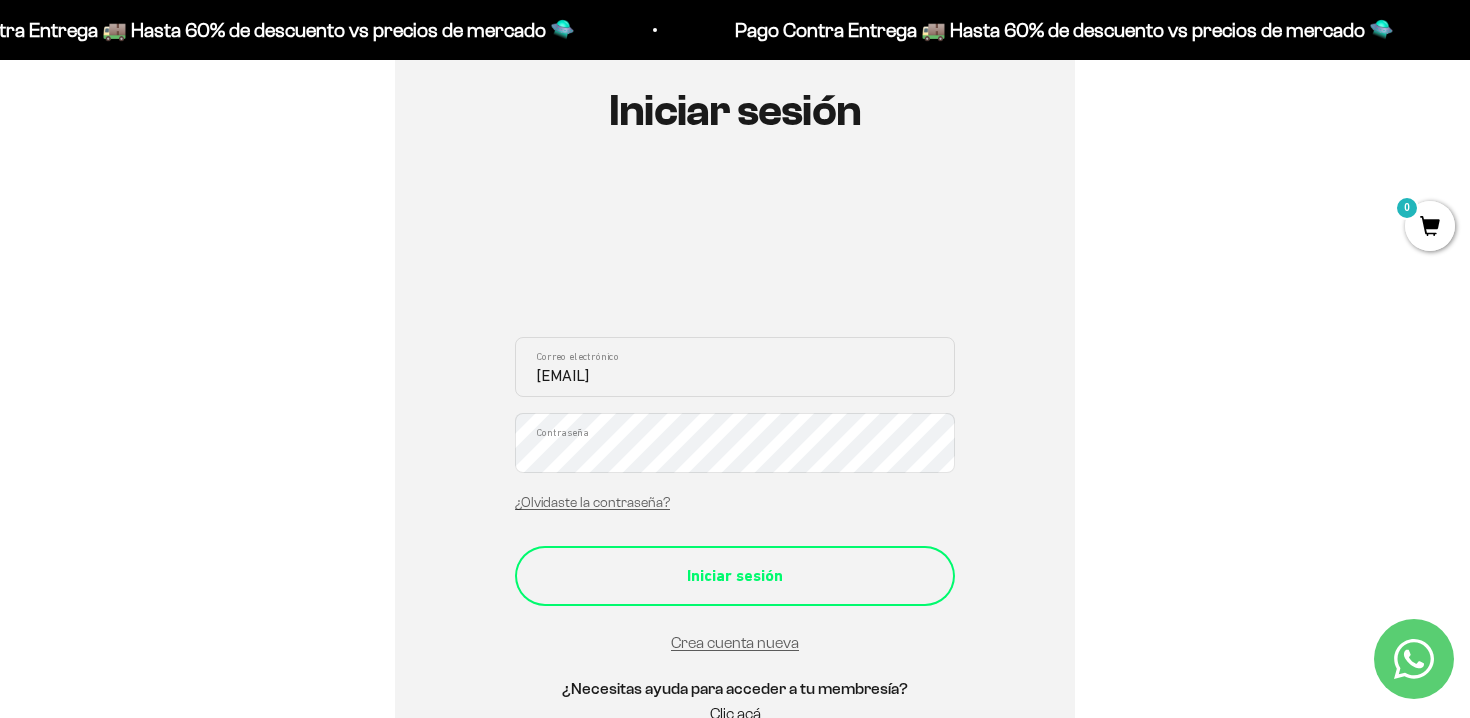click on "Iniciar sesión" at bounding box center [735, 576] 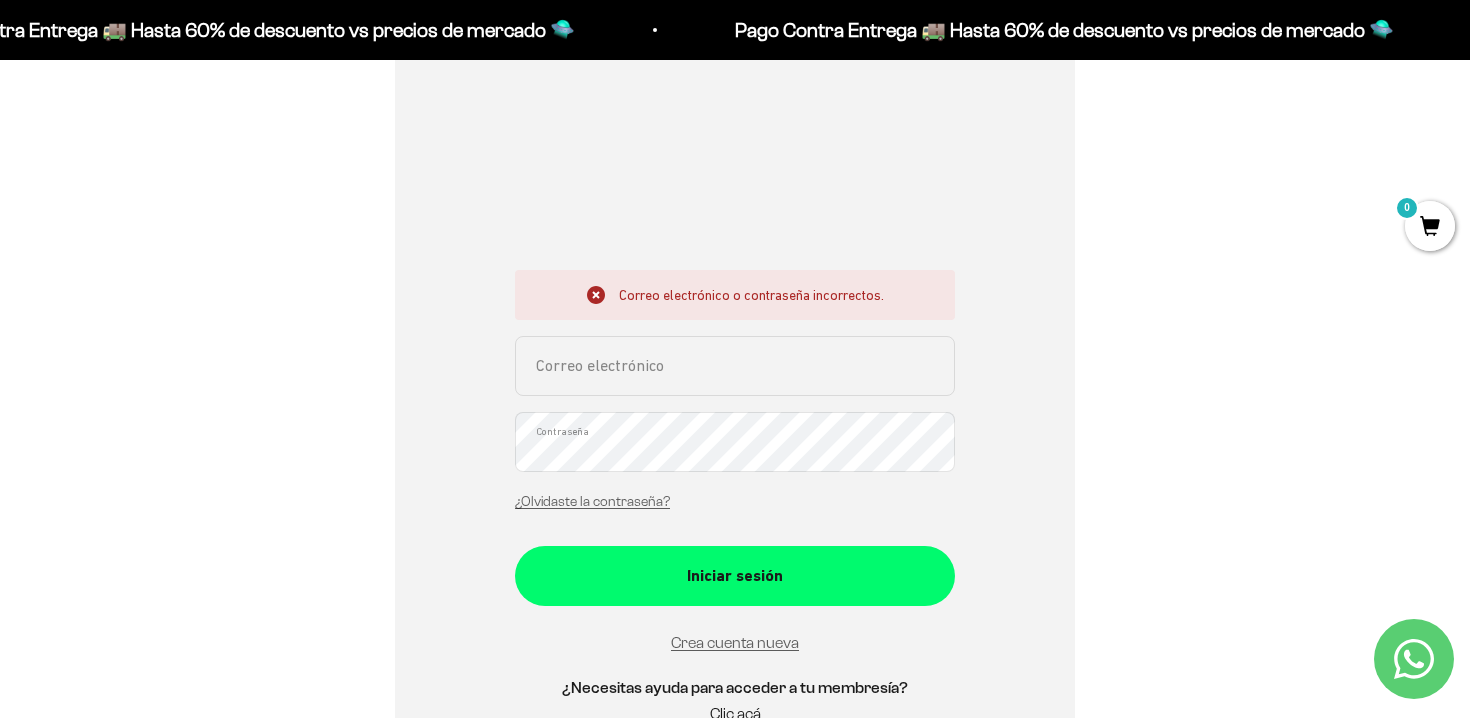 scroll, scrollTop: 287, scrollLeft: 0, axis: vertical 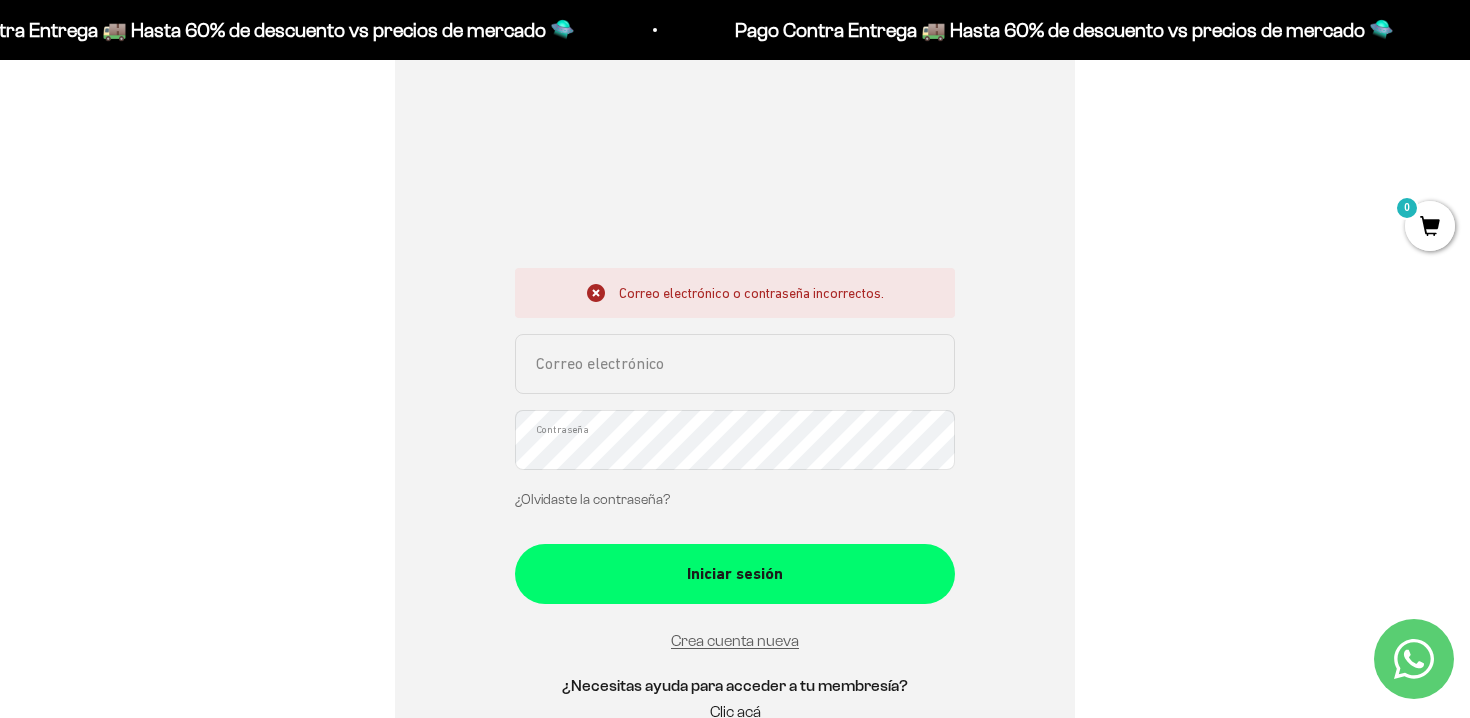 type on "mafeduqueacosta@gmail.com" 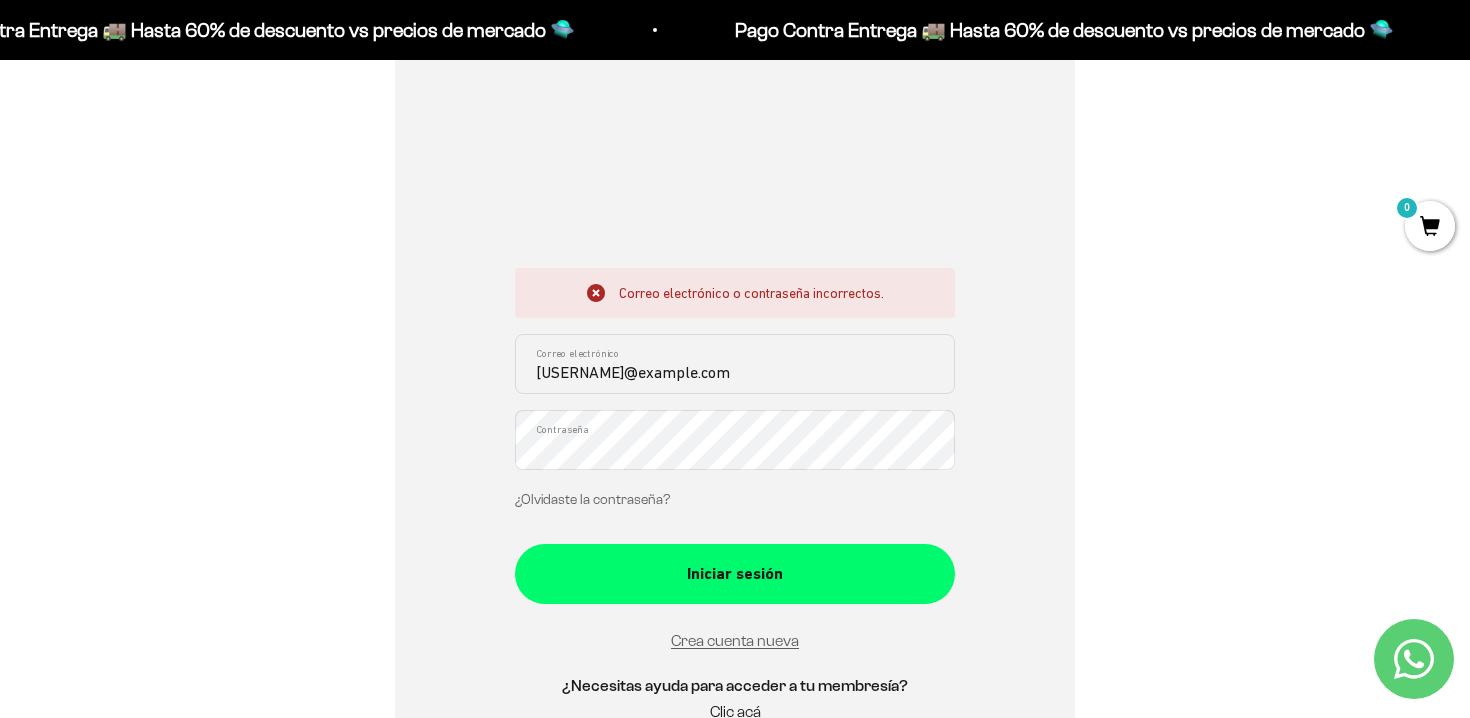 click on "¿Olvidaste la contraseña?" at bounding box center (592, 499) 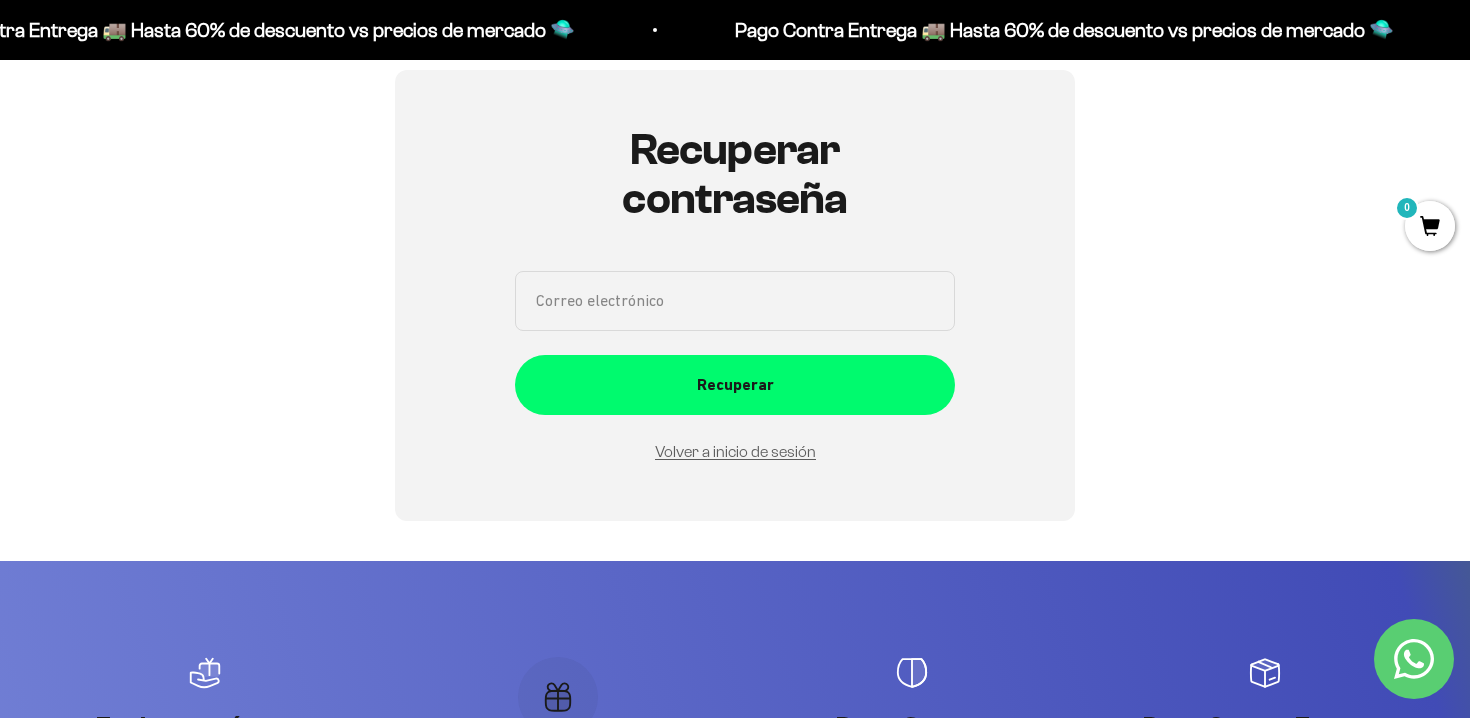 scroll, scrollTop: 150, scrollLeft: 0, axis: vertical 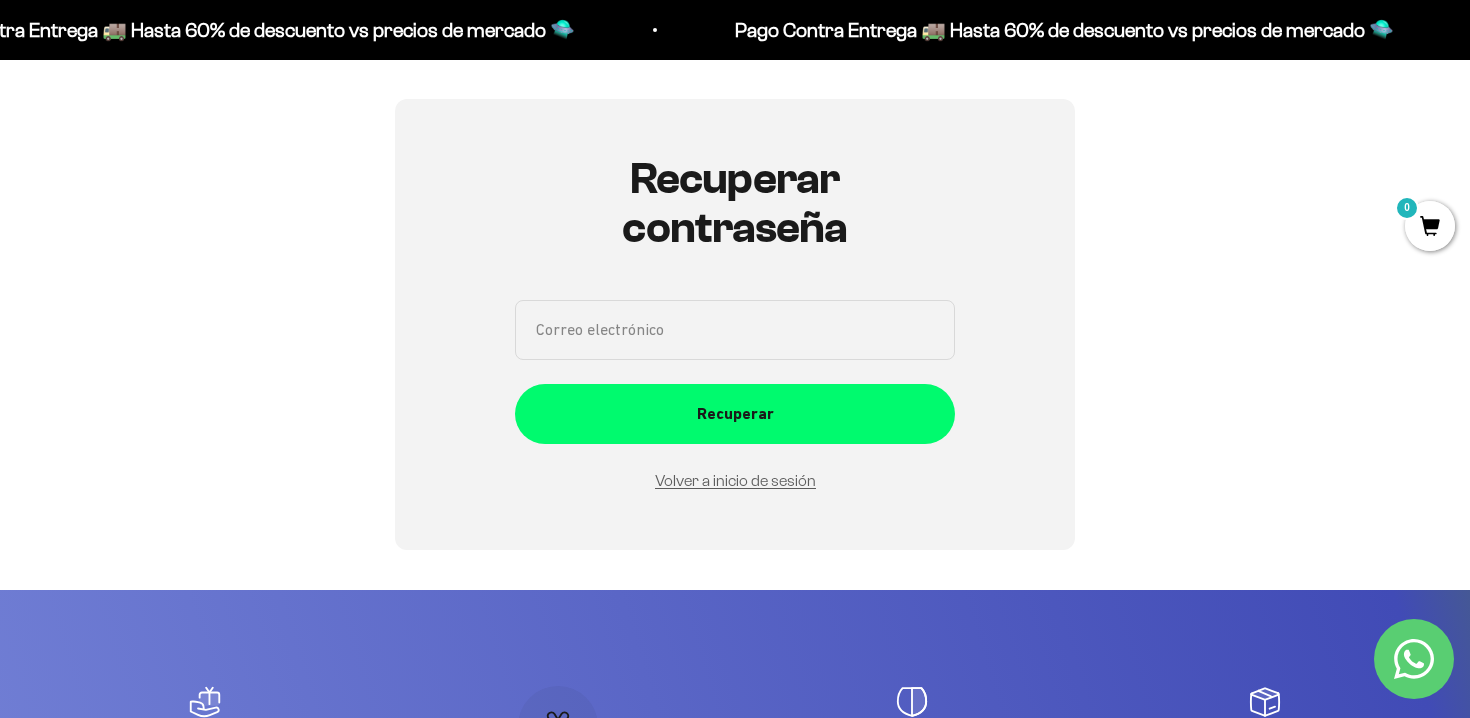 click on "Correo electrónico" at bounding box center (735, 330) 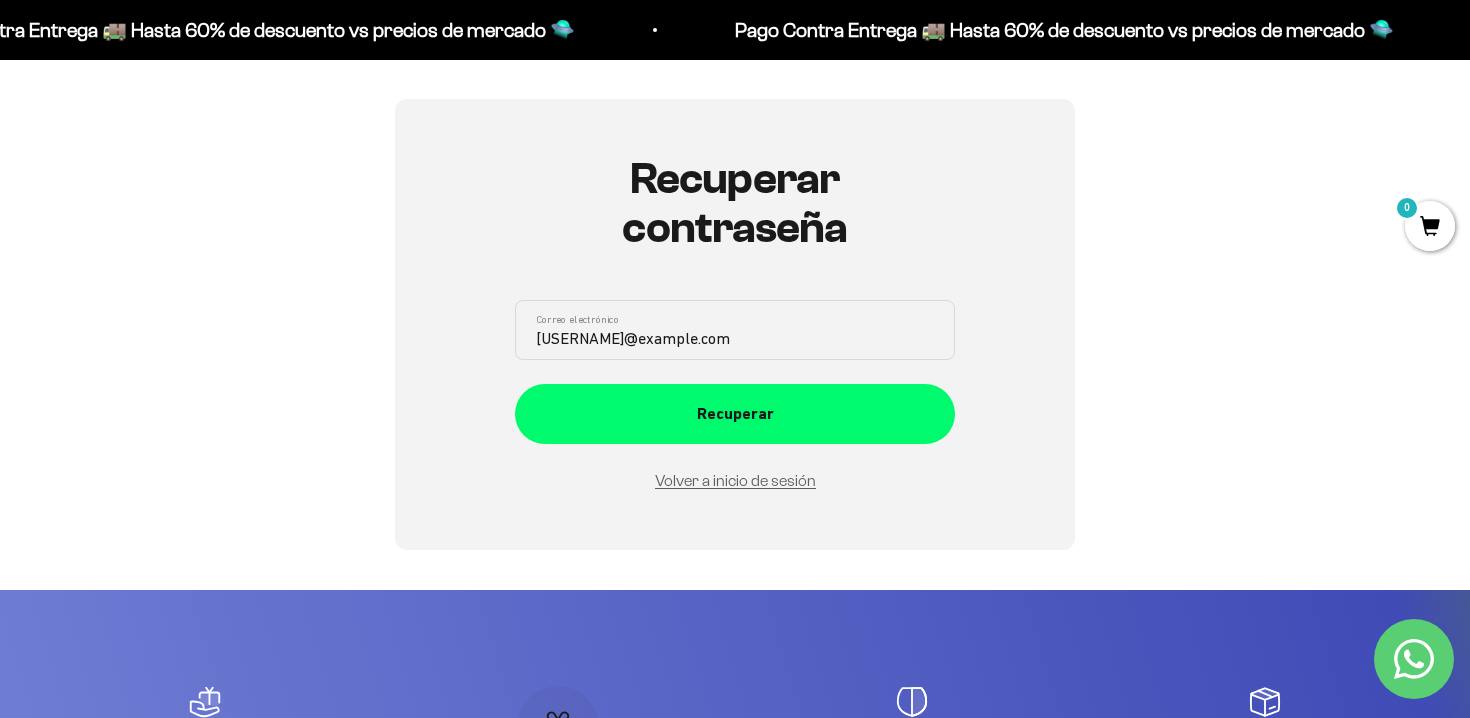 type on "mafeduqueacosta@gmail.com" 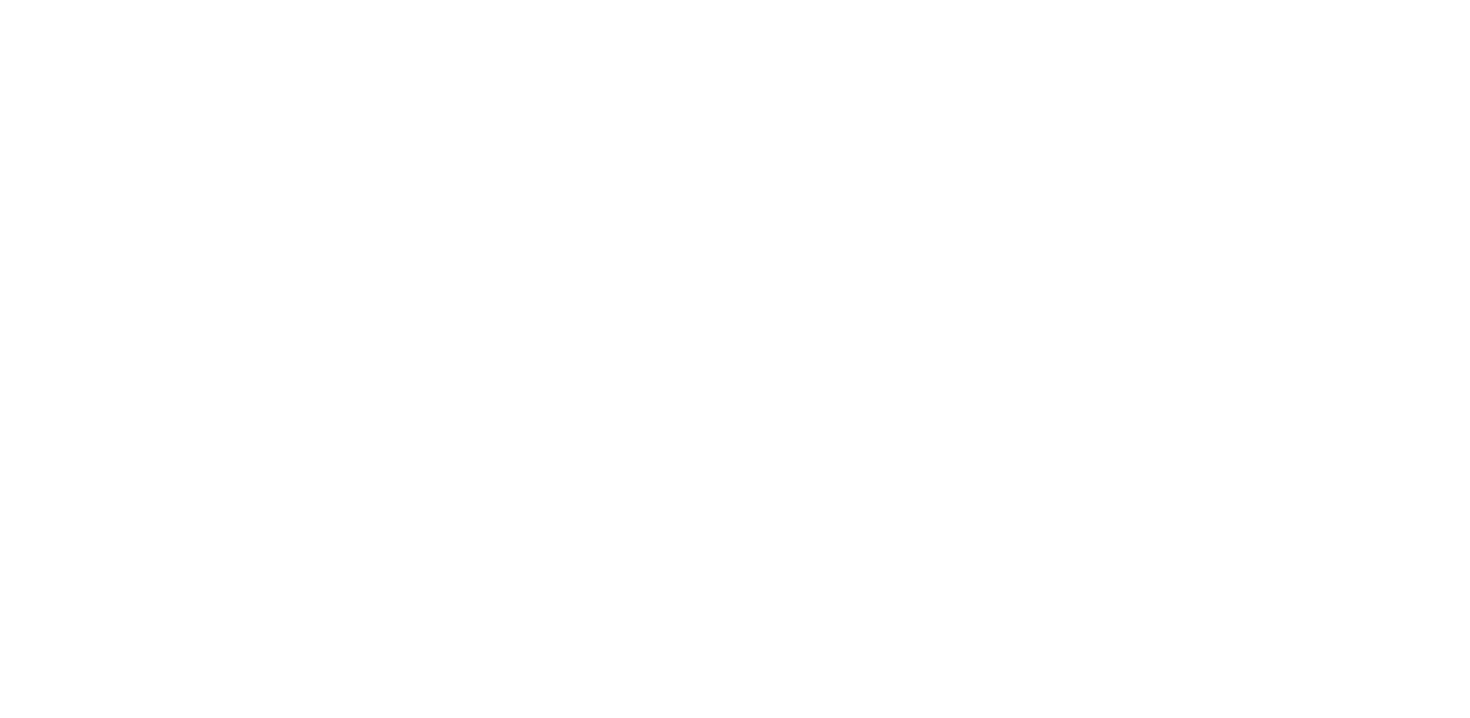 scroll, scrollTop: 0, scrollLeft: 0, axis: both 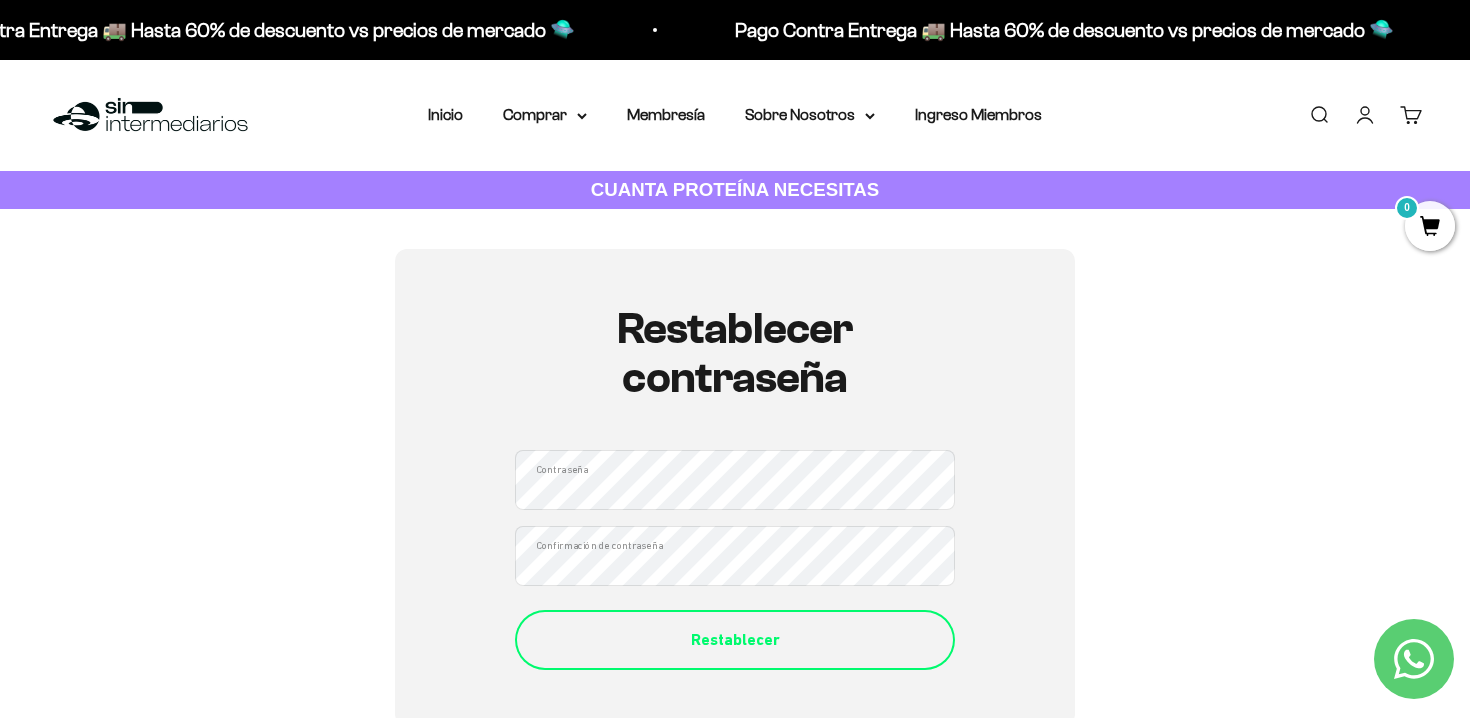 click on "Restablecer" at bounding box center [735, 640] 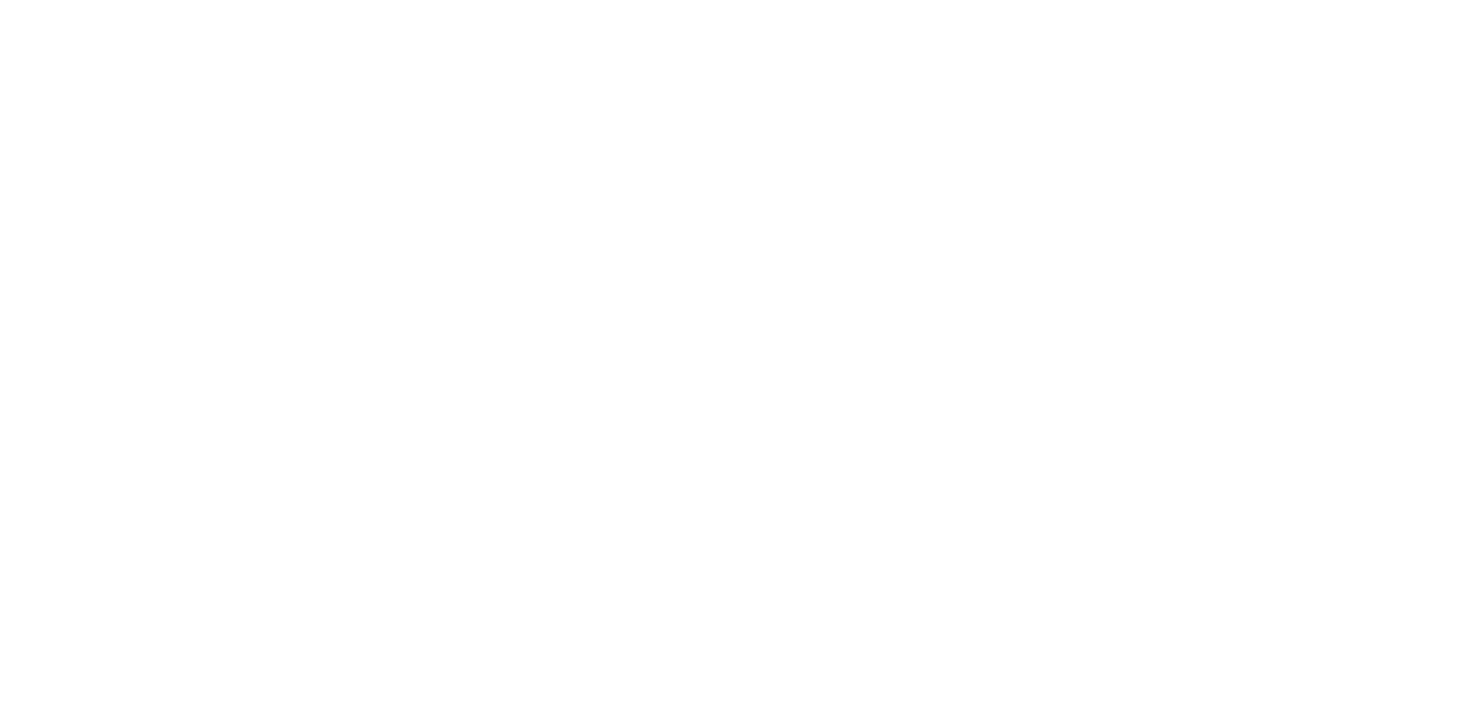 scroll, scrollTop: 0, scrollLeft: 0, axis: both 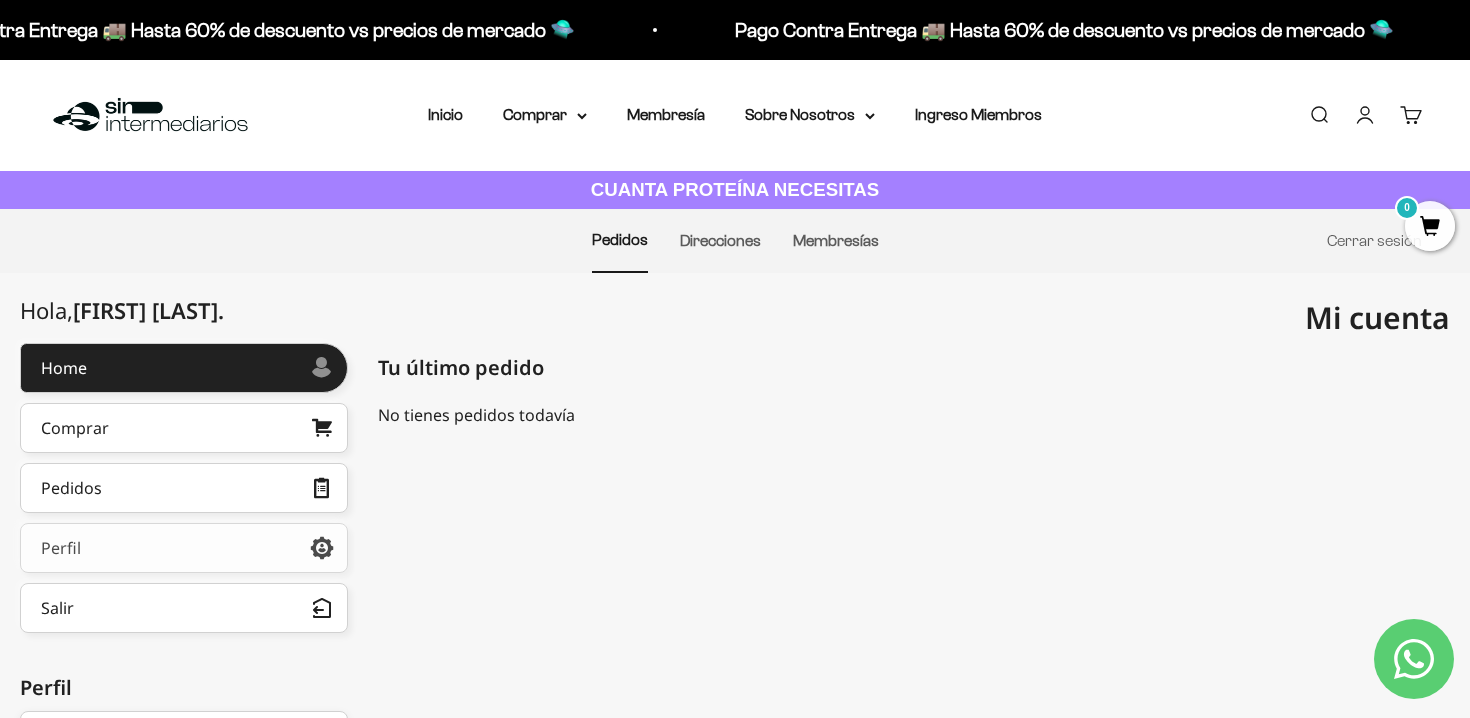 click on "Perfil" at bounding box center [184, 548] 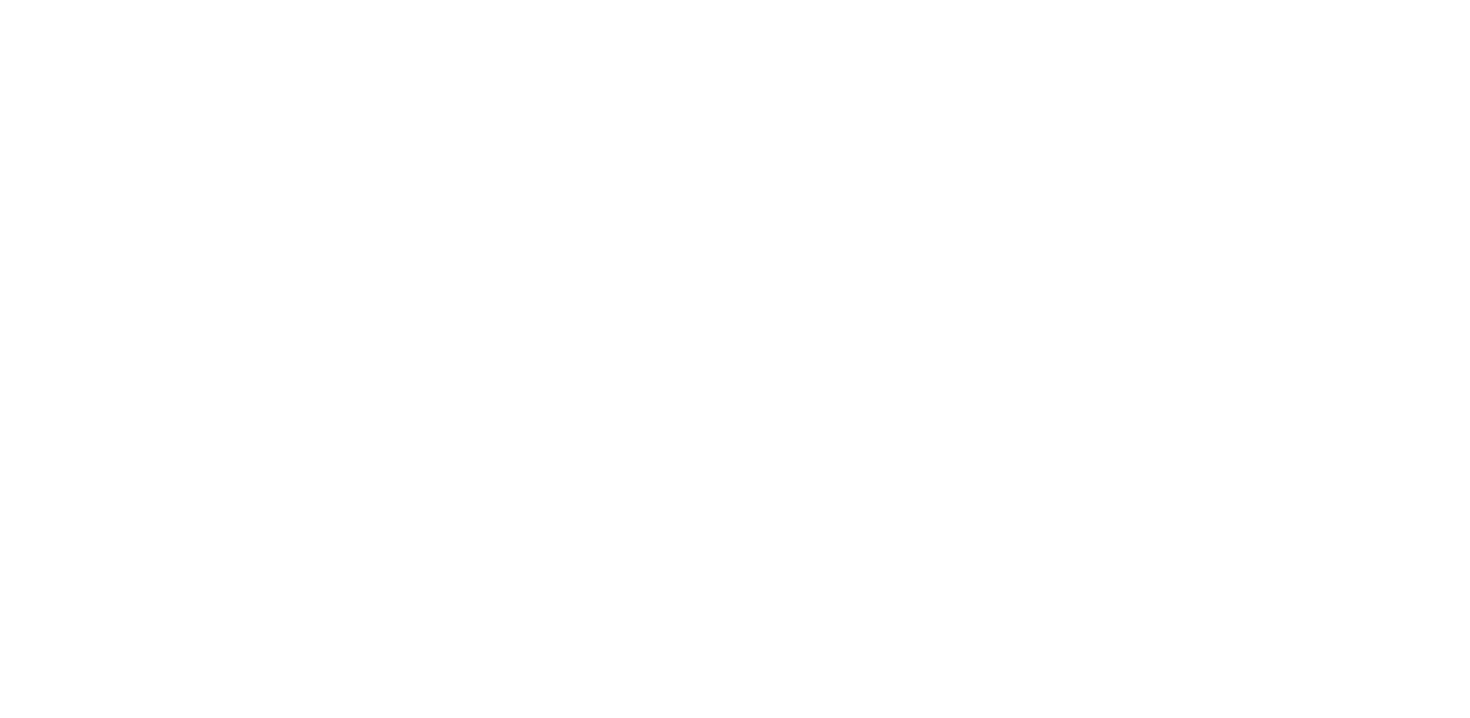scroll, scrollTop: 0, scrollLeft: 0, axis: both 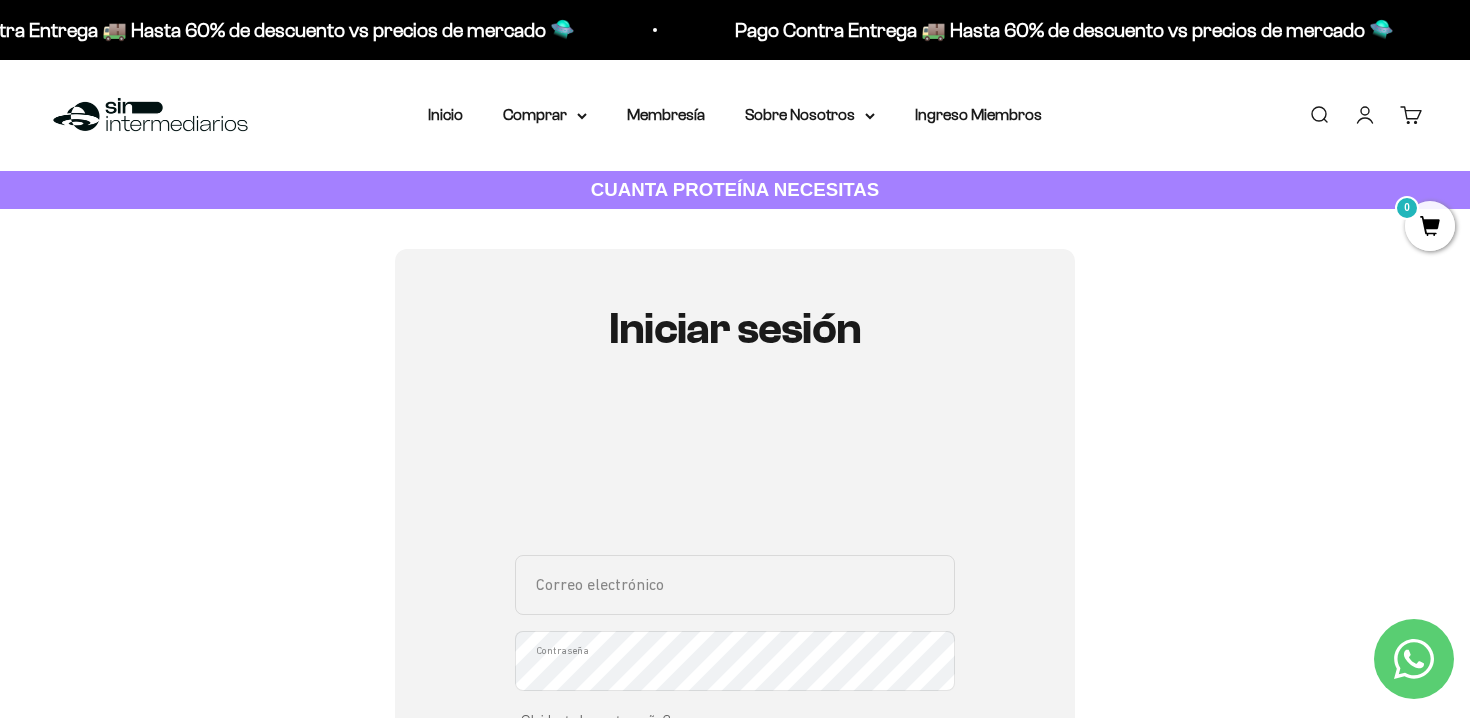 type on "[EMAIL]" 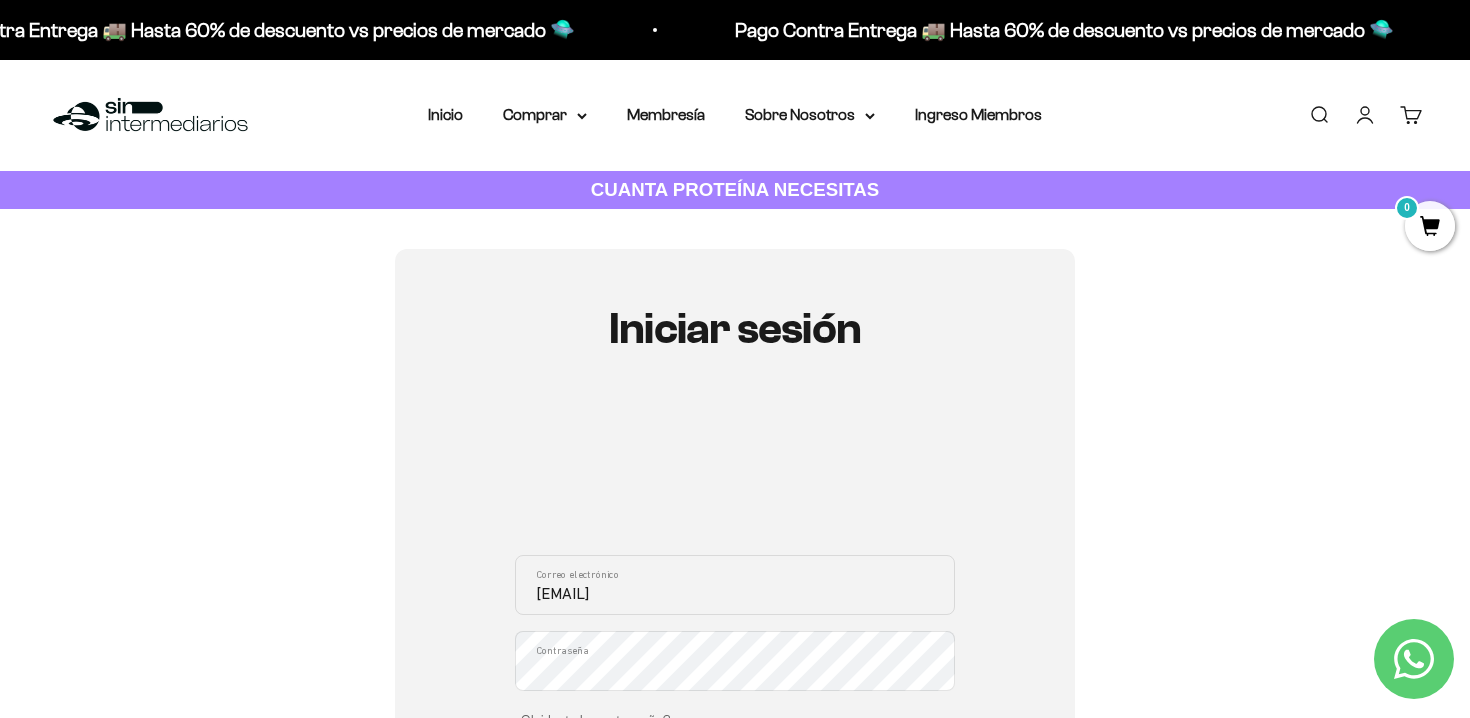 click on "Iniciar sesión" at bounding box center [1365, 115] 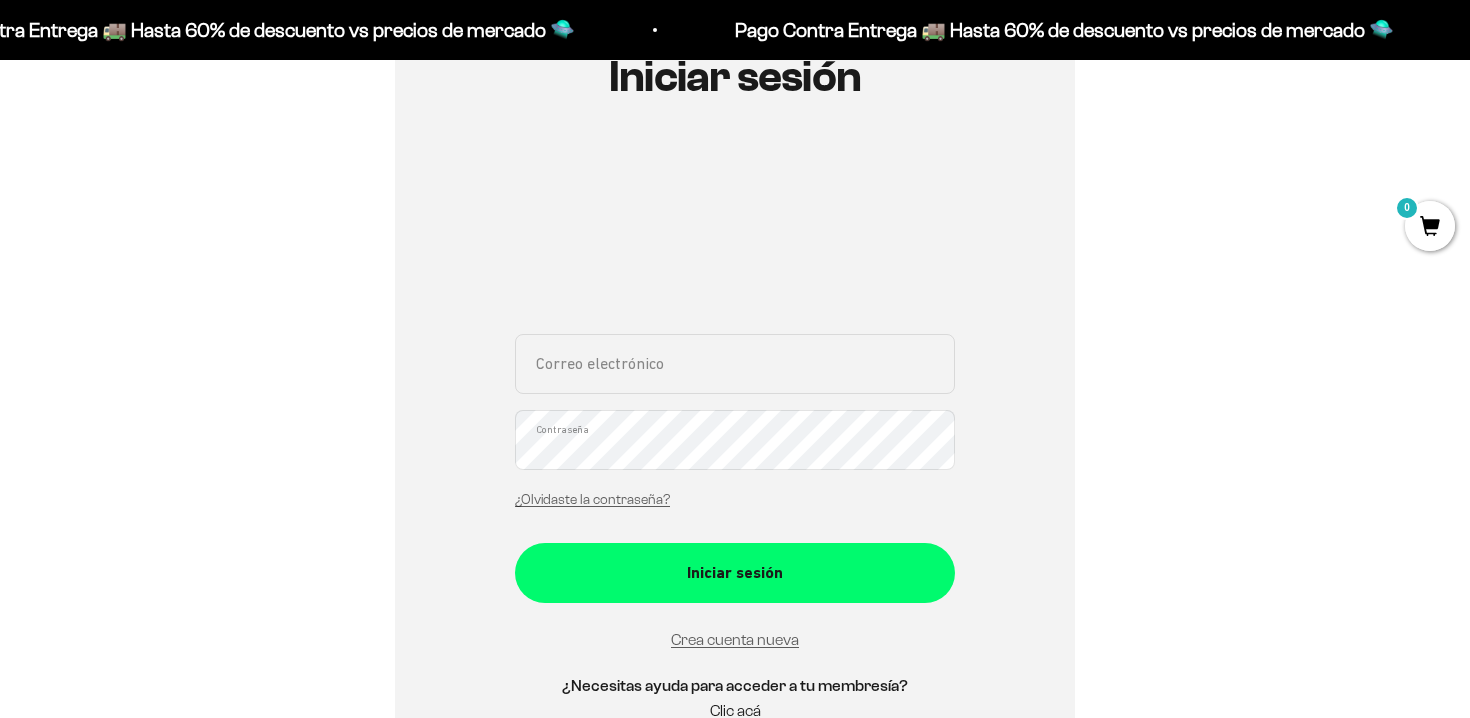 scroll, scrollTop: 268, scrollLeft: 0, axis: vertical 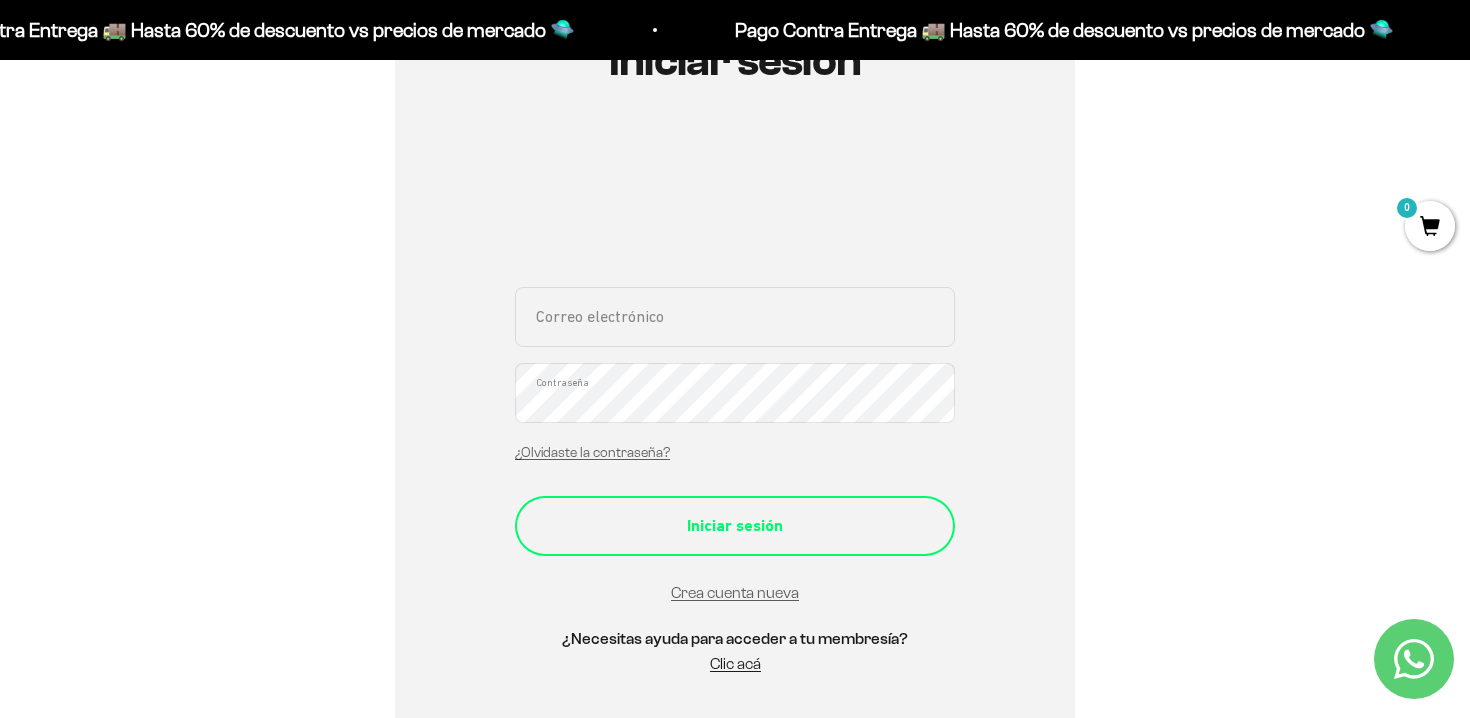 type on "[EMAIL]" 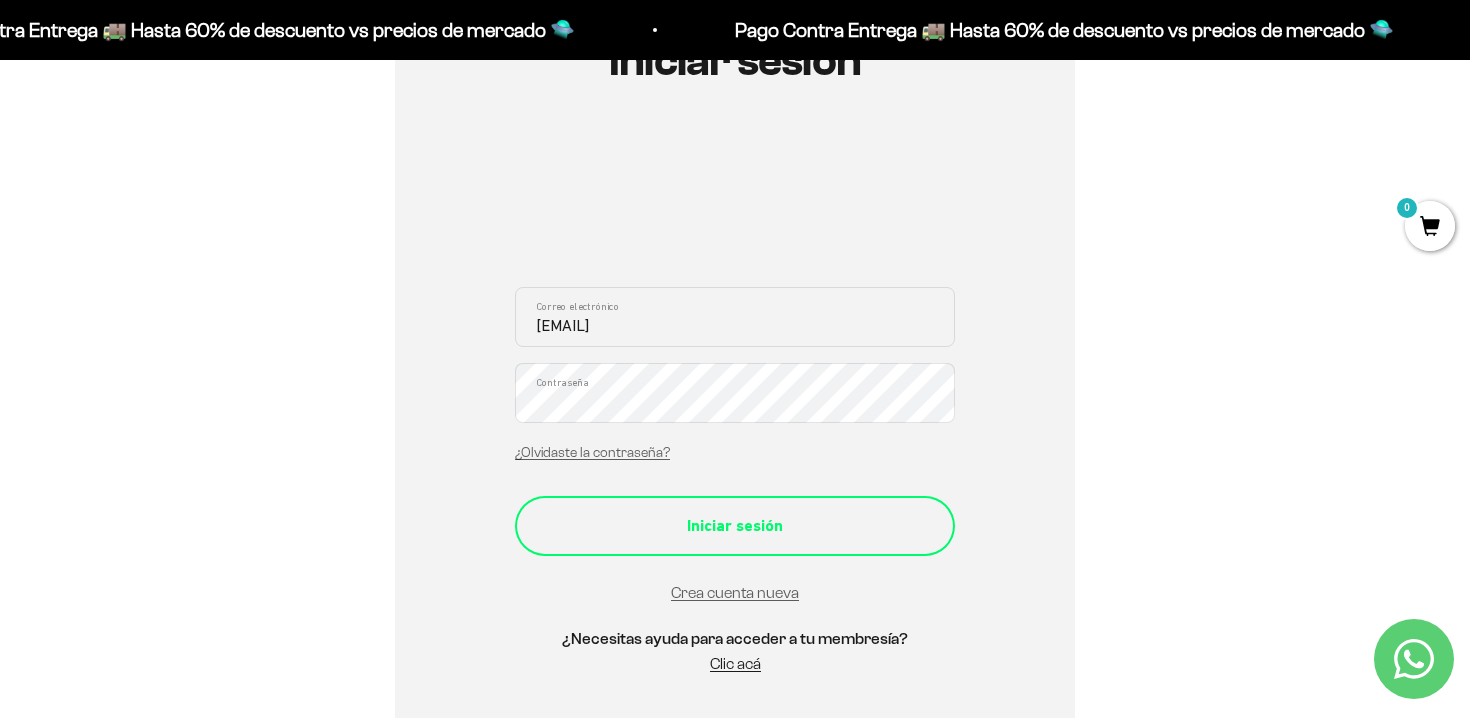 click on "Iniciar sesión" at bounding box center [735, 526] 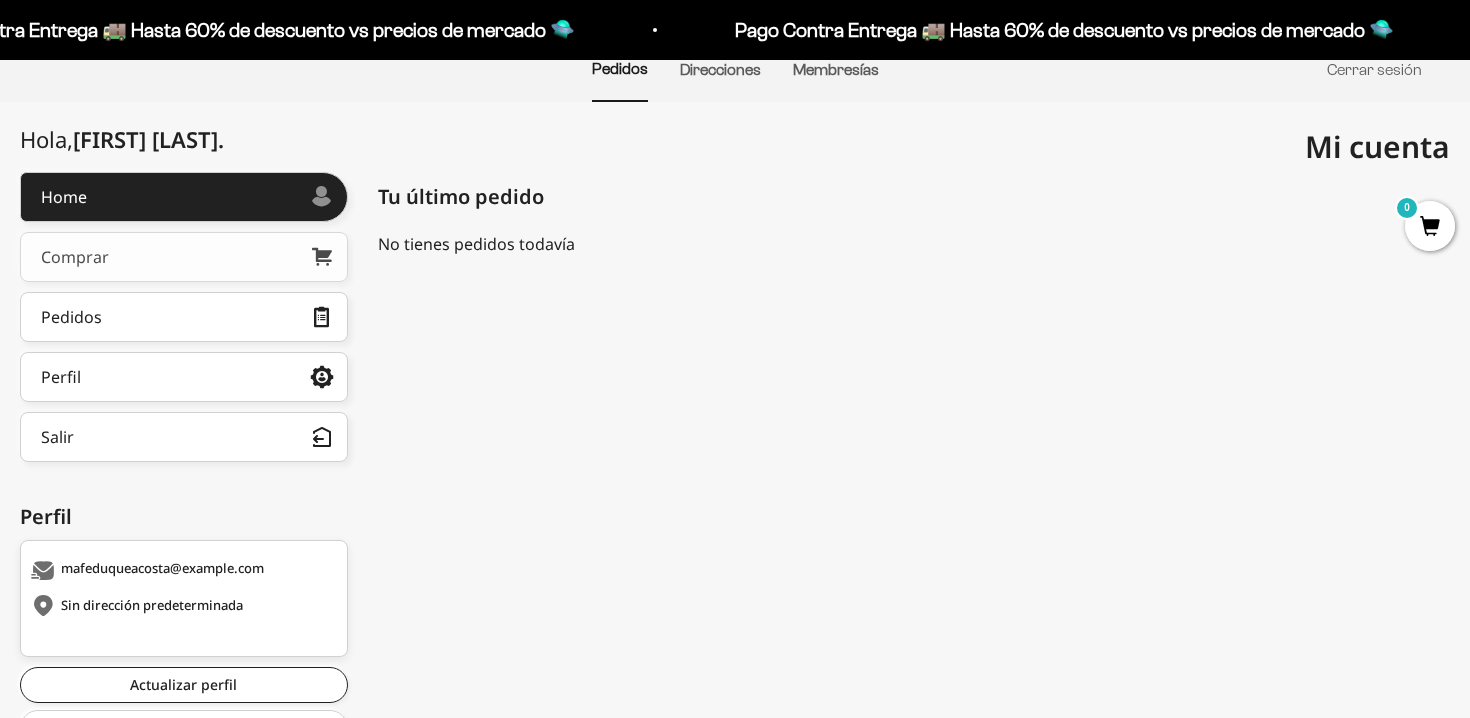 scroll, scrollTop: 172, scrollLeft: 0, axis: vertical 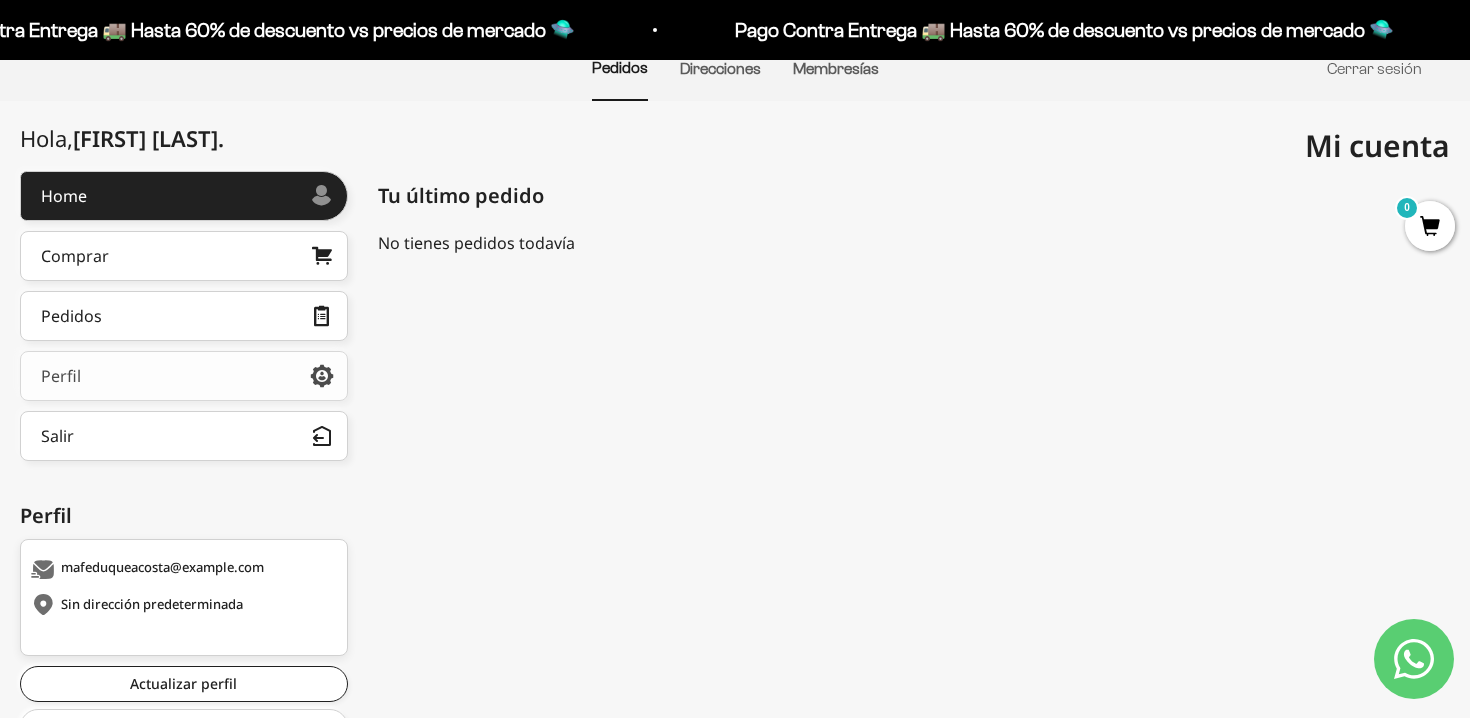 click on "Perfil" at bounding box center (61, 376) 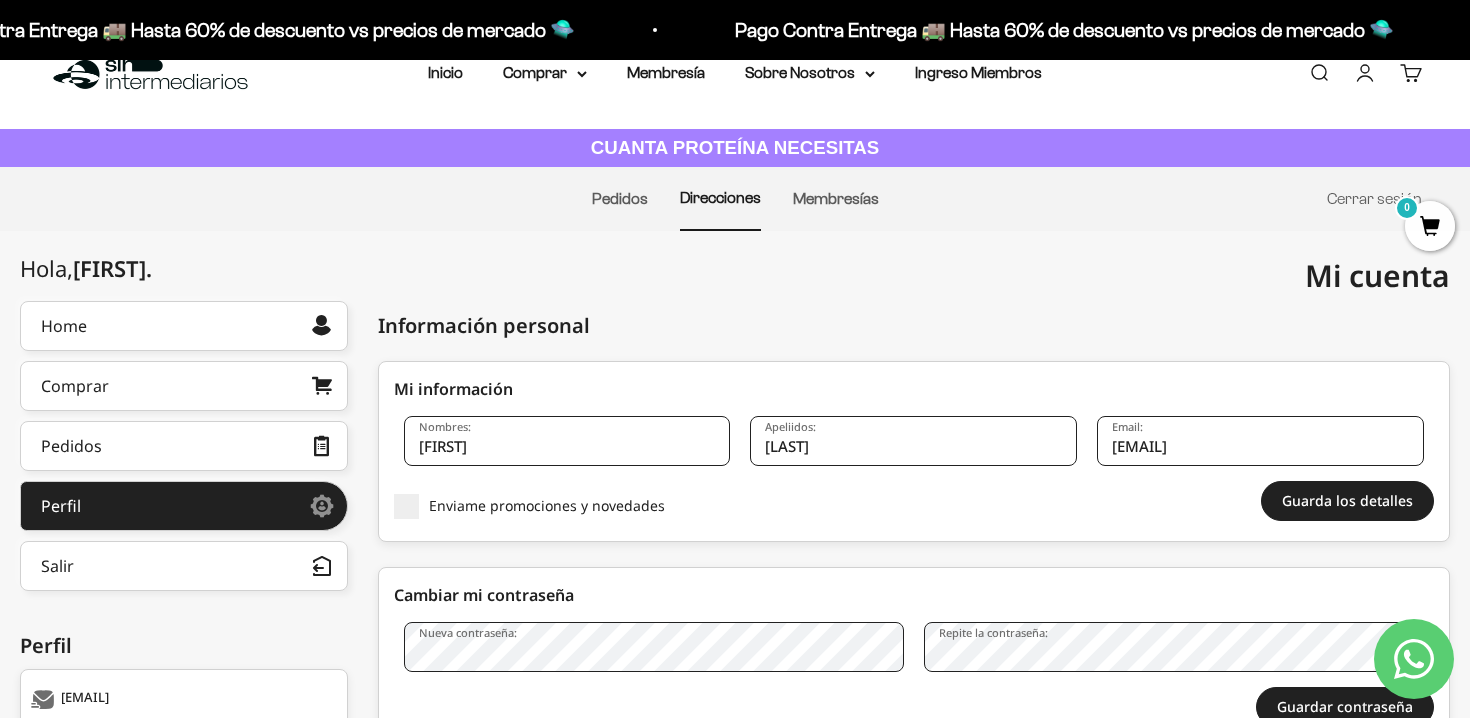scroll, scrollTop: 0, scrollLeft: 0, axis: both 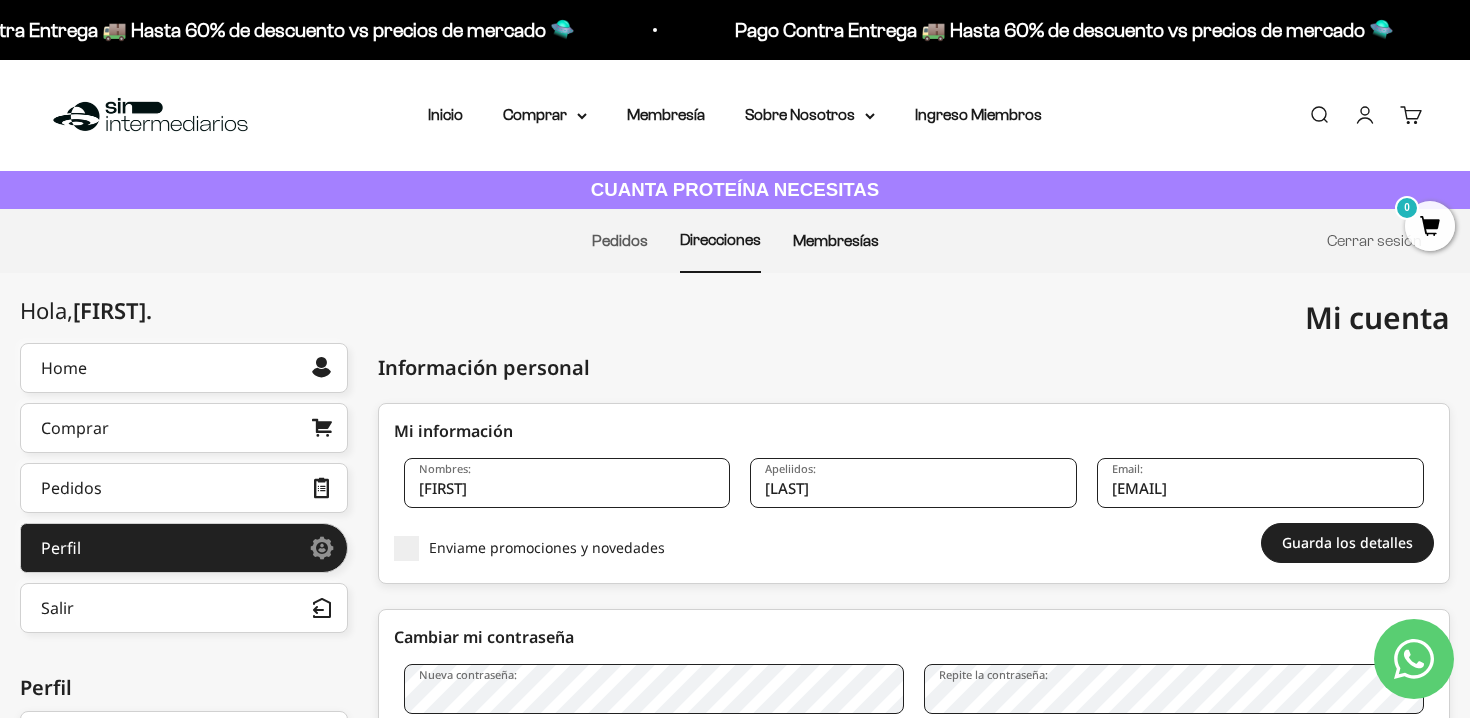 click on "Membresías" at bounding box center [836, 240] 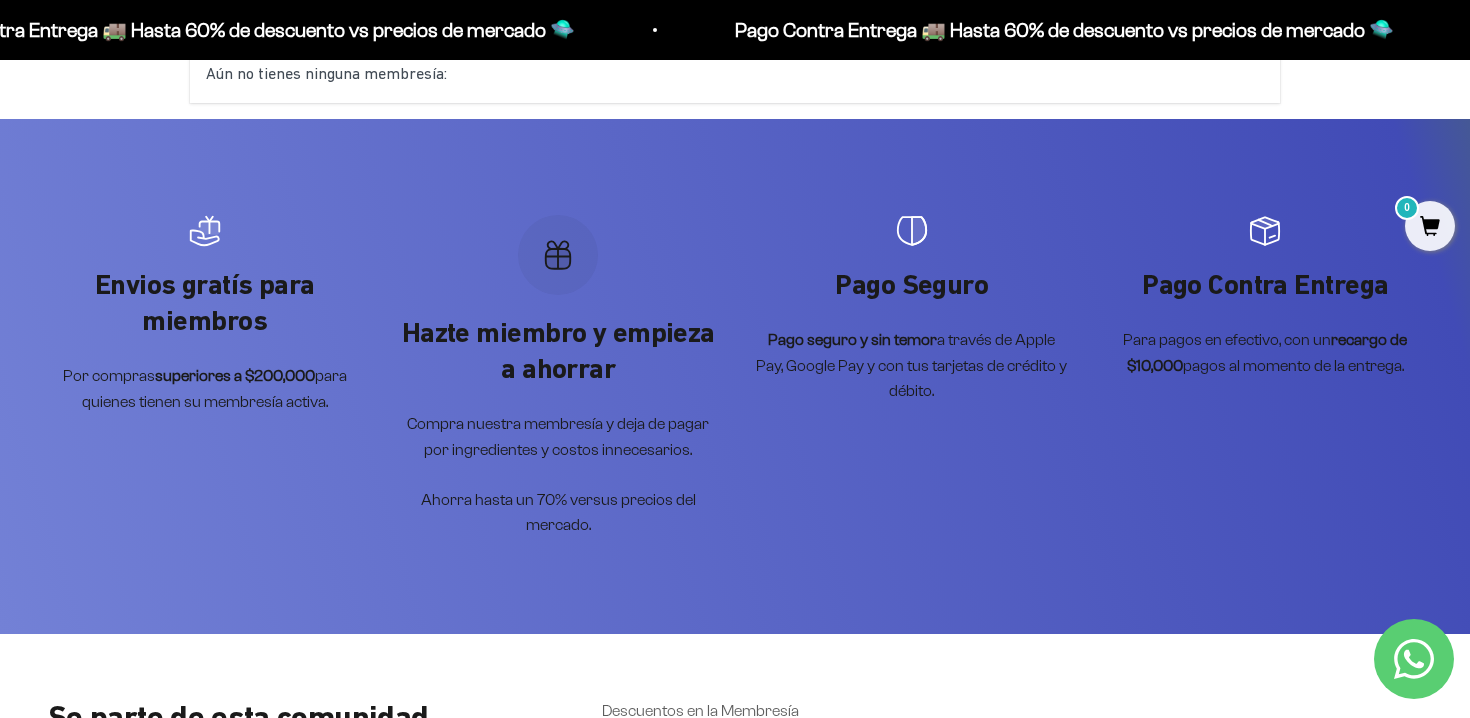 scroll, scrollTop: 0, scrollLeft: 0, axis: both 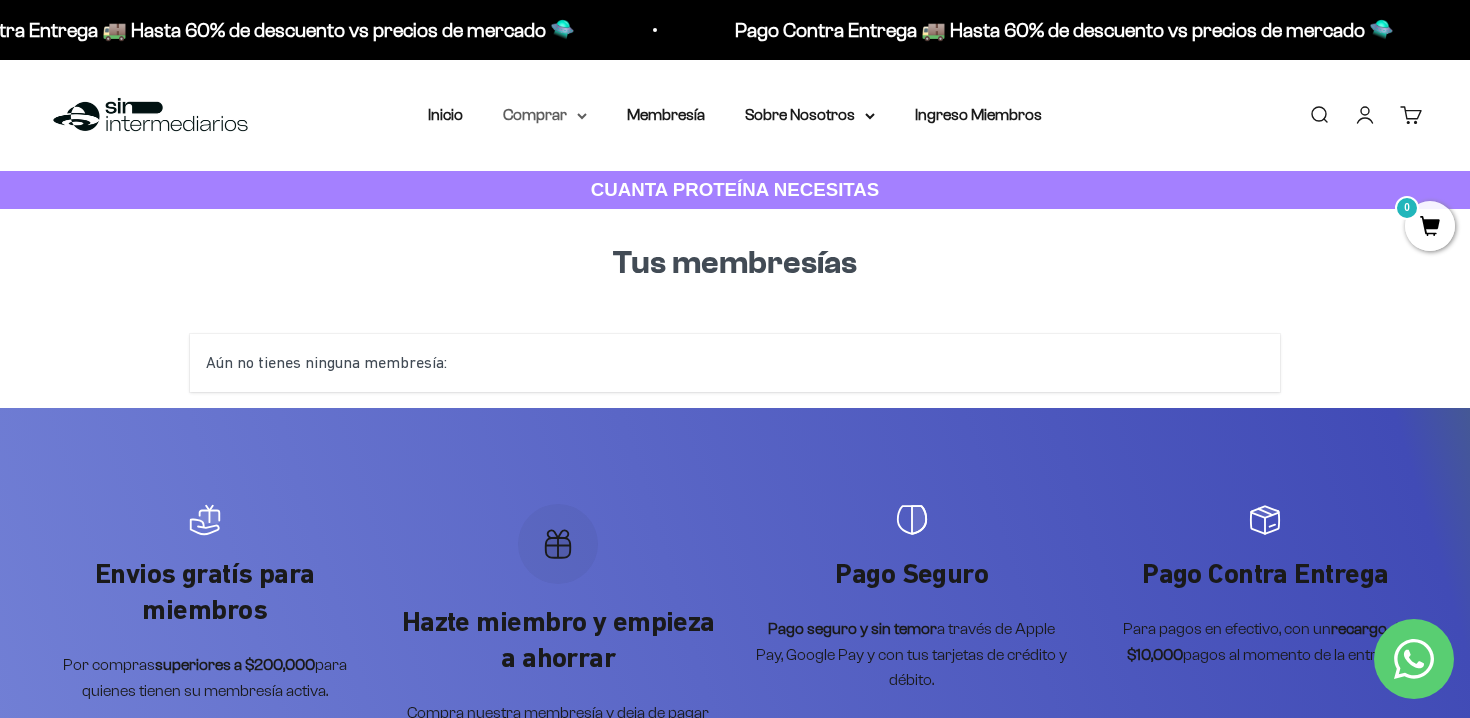 click on "Comprar" at bounding box center [545, 115] 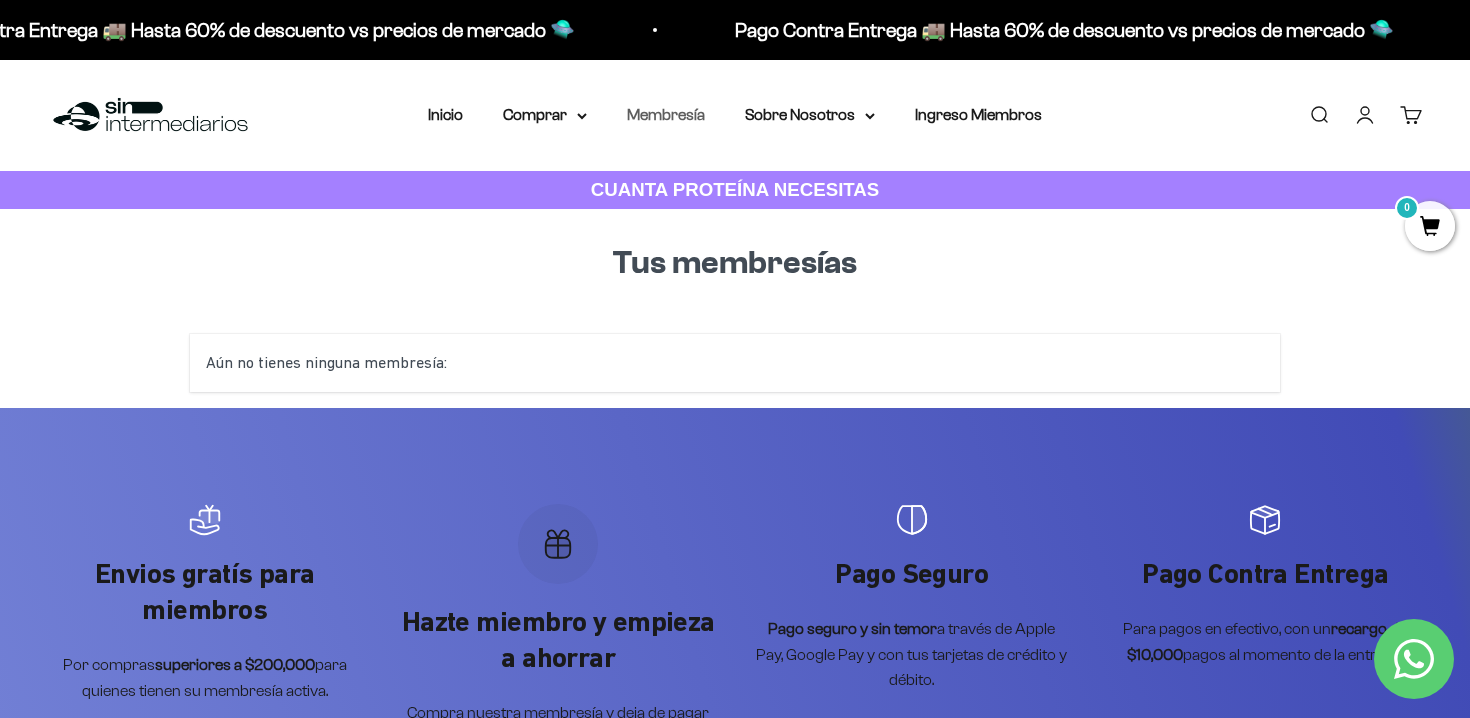 click on "Membresía" at bounding box center (666, 114) 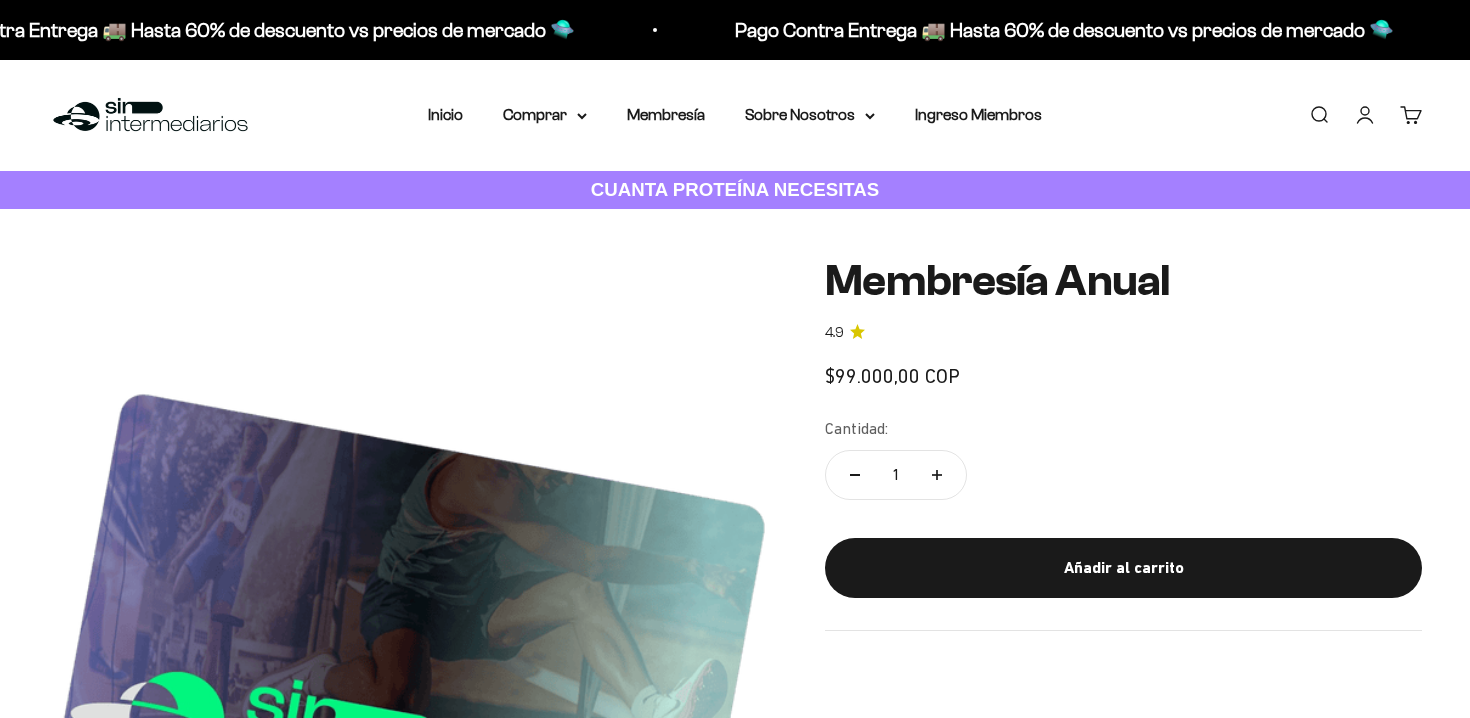 scroll, scrollTop: 0, scrollLeft: 0, axis: both 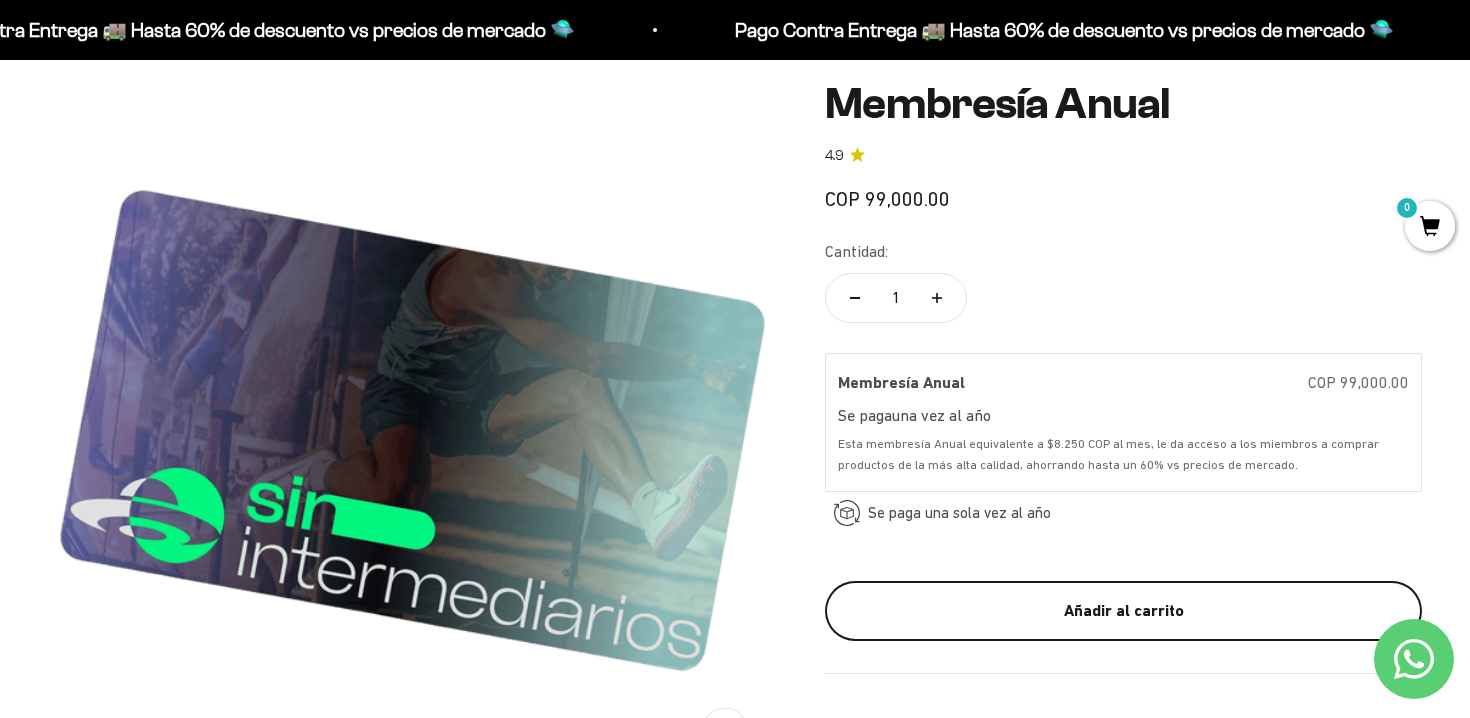 click on "Añadir al carrito" at bounding box center [1123, 611] 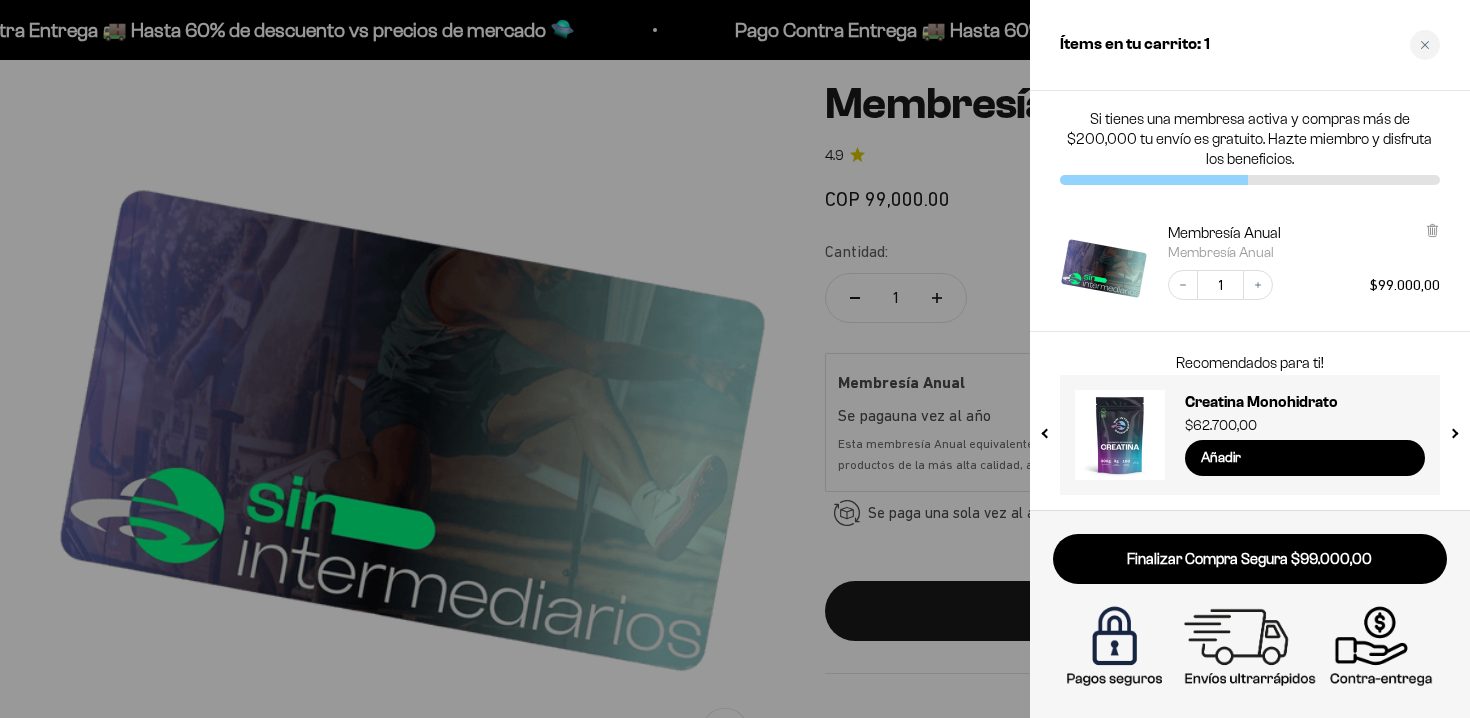 click at bounding box center [735, 359] 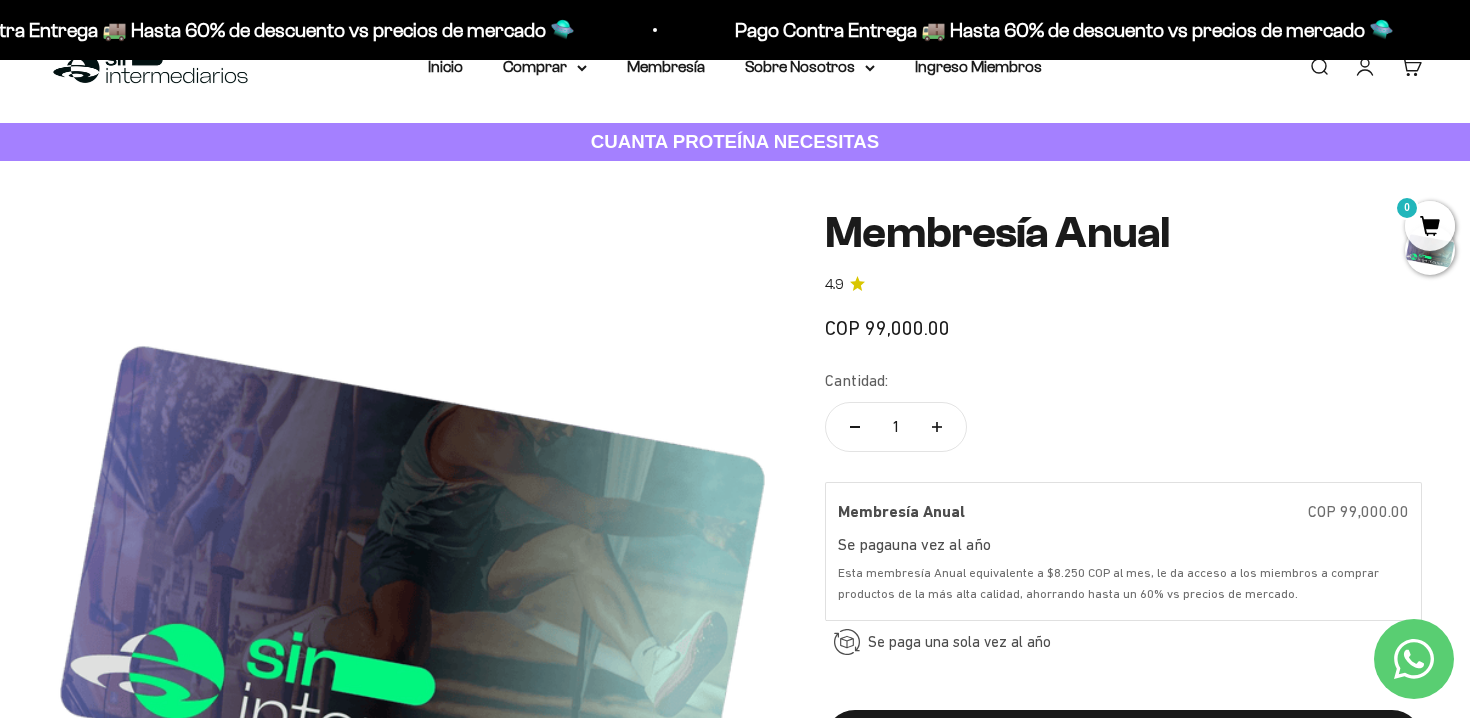 scroll, scrollTop: 0, scrollLeft: 0, axis: both 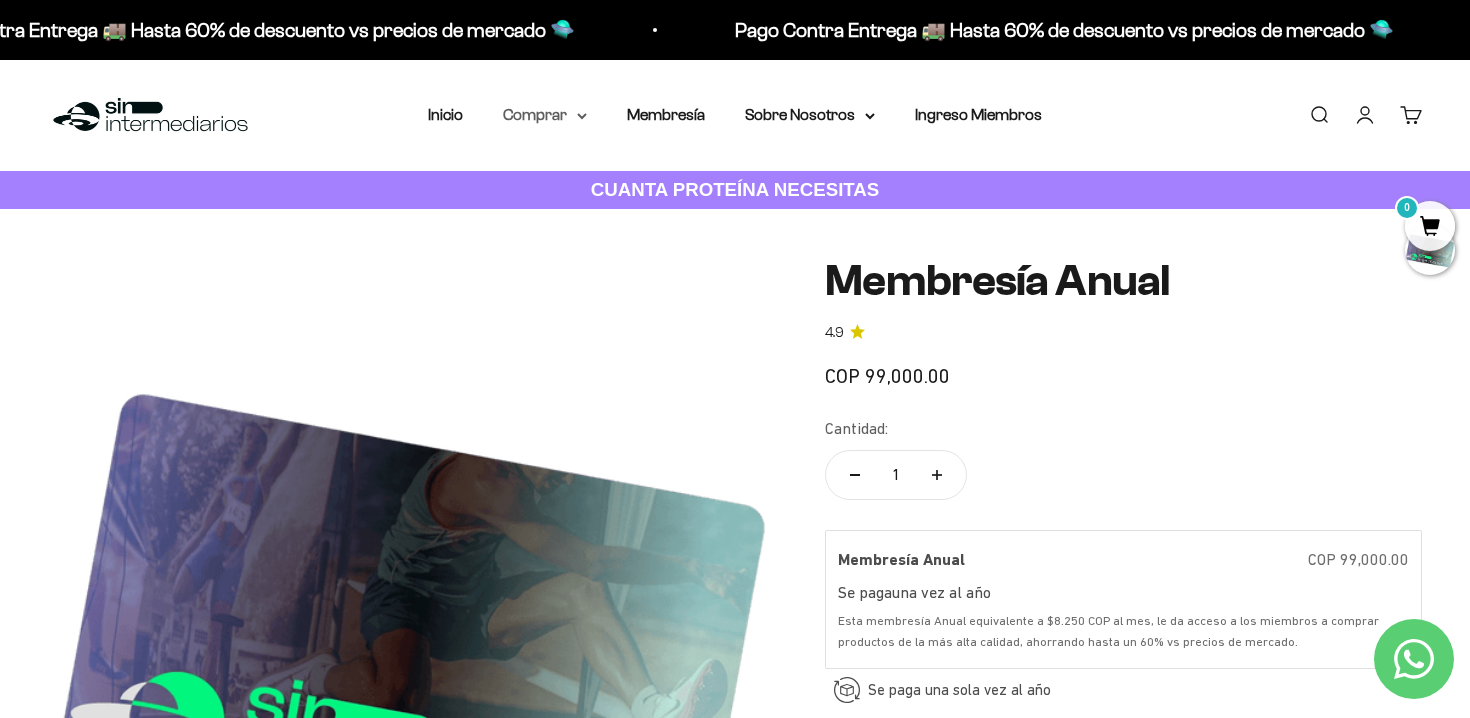 click on "Comprar" at bounding box center [545, 115] 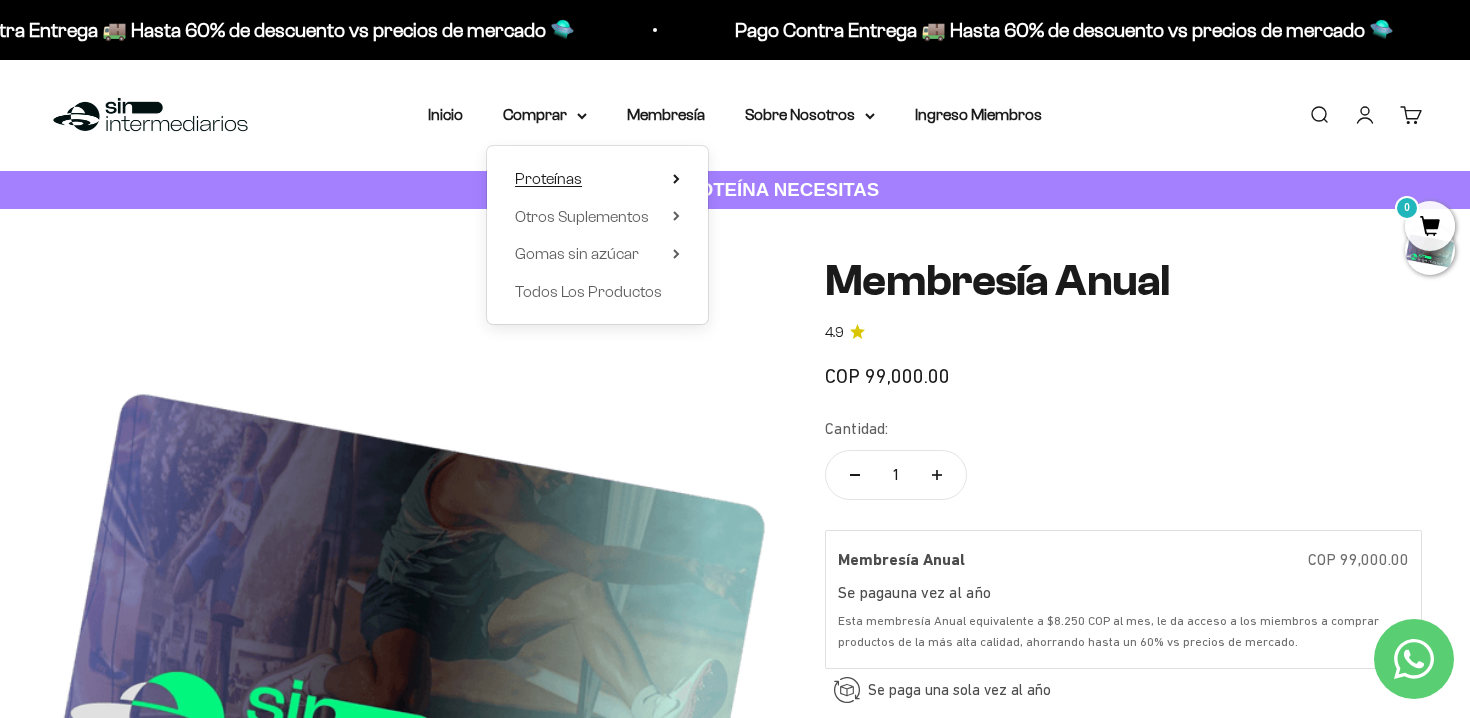 click on "Proteínas" at bounding box center [548, 178] 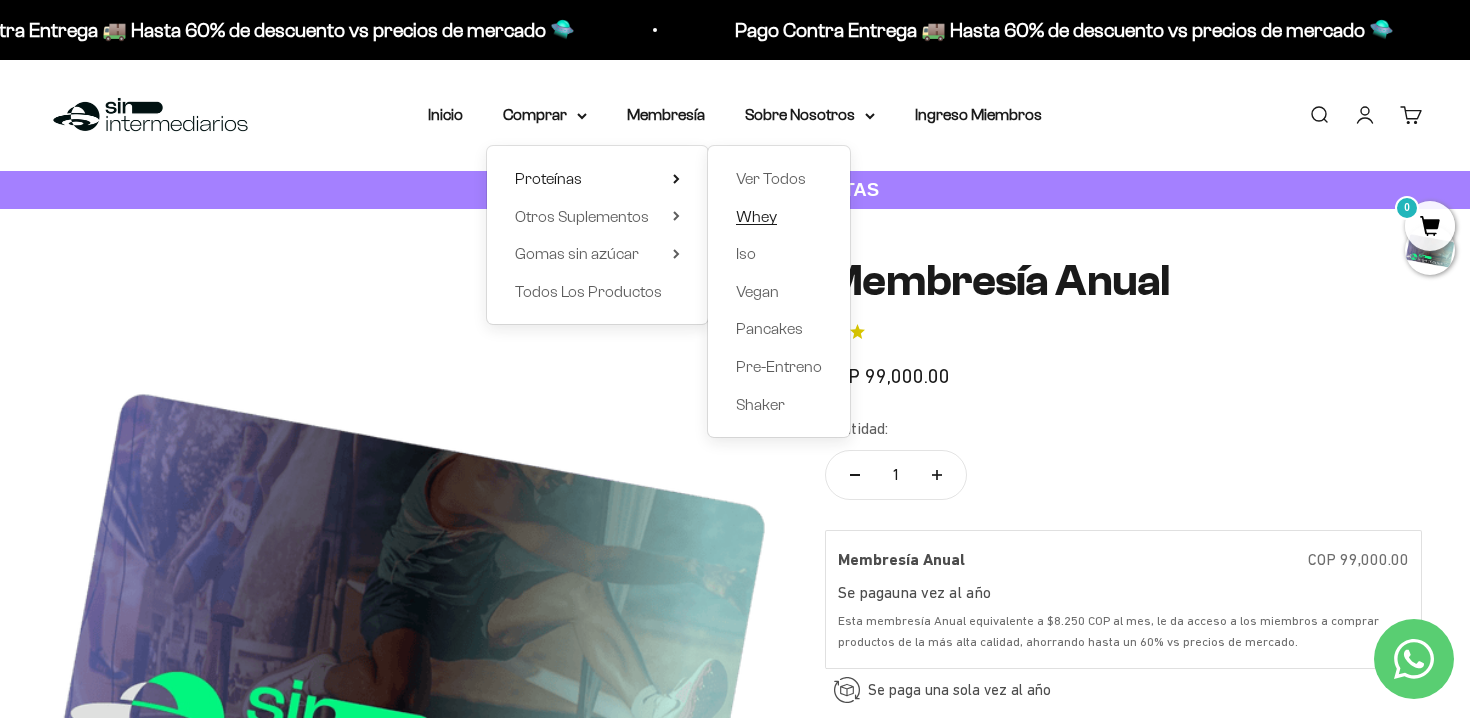 click on "Whey" at bounding box center [756, 216] 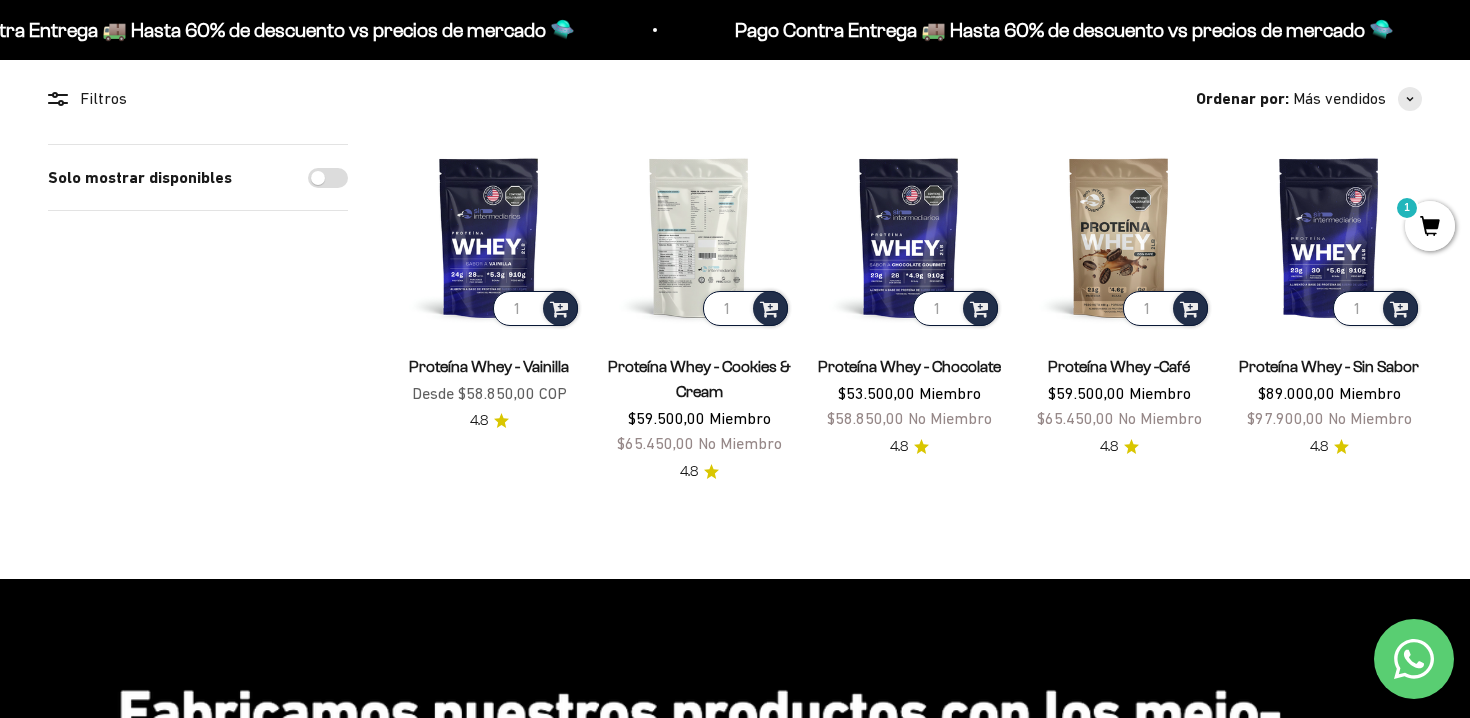 scroll, scrollTop: 141, scrollLeft: 0, axis: vertical 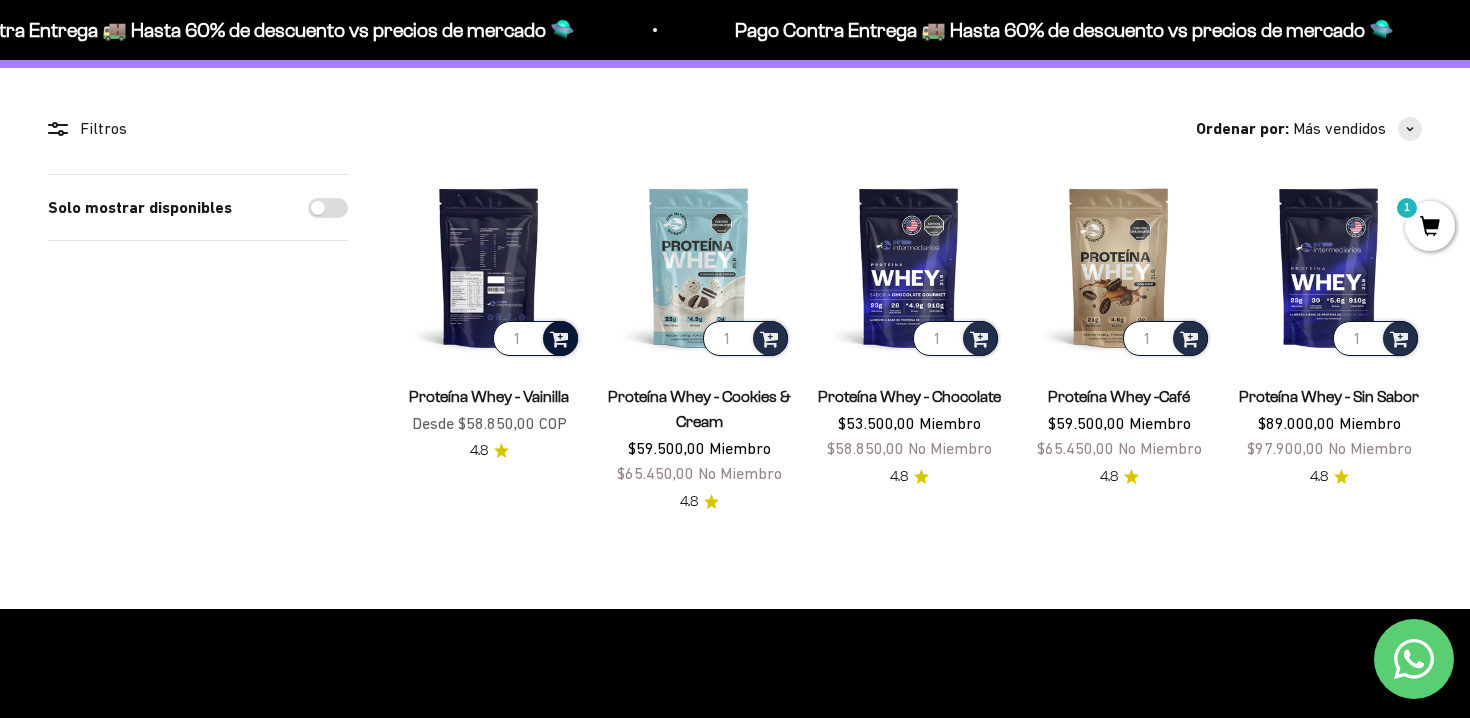 click at bounding box center [559, 337] 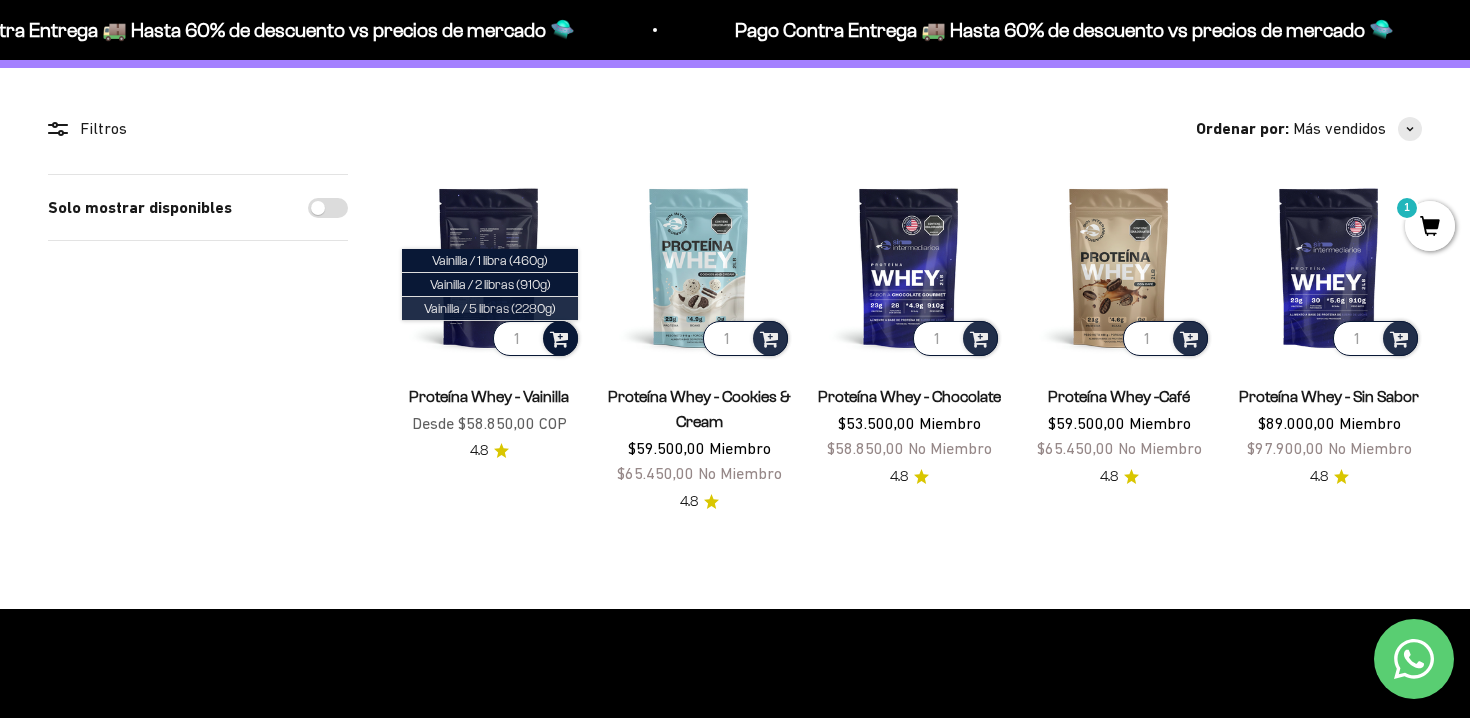 click on "Vainilla / 5 libras (2280g)" at bounding box center [490, 308] 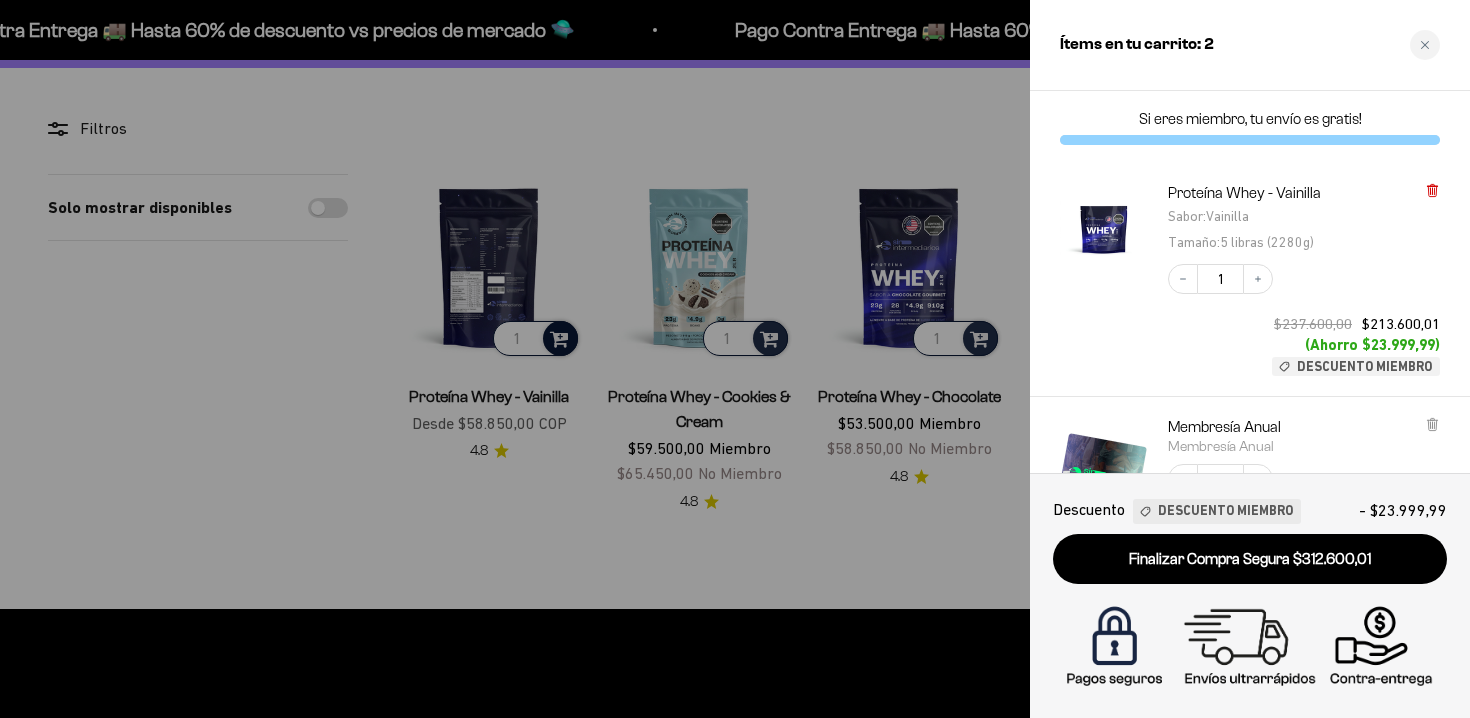 click 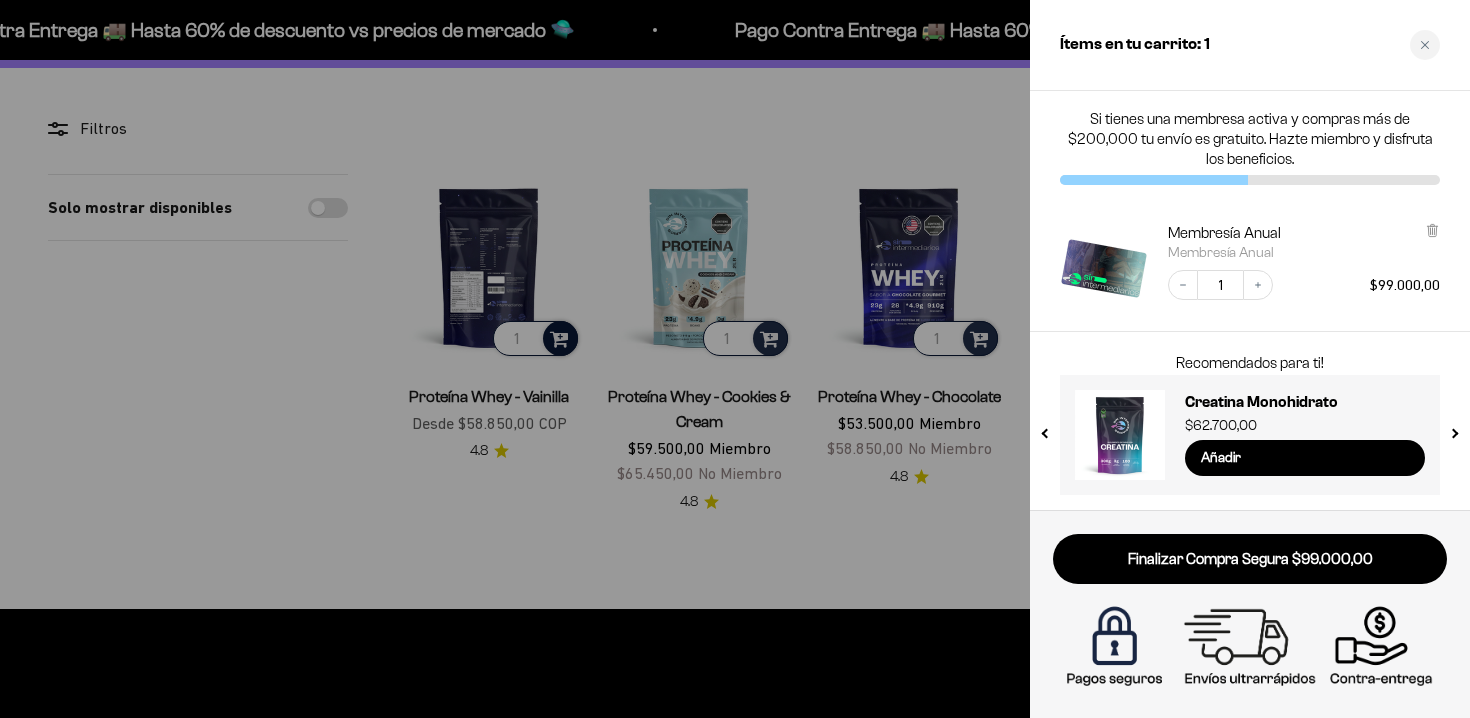 click at bounding box center (735, 359) 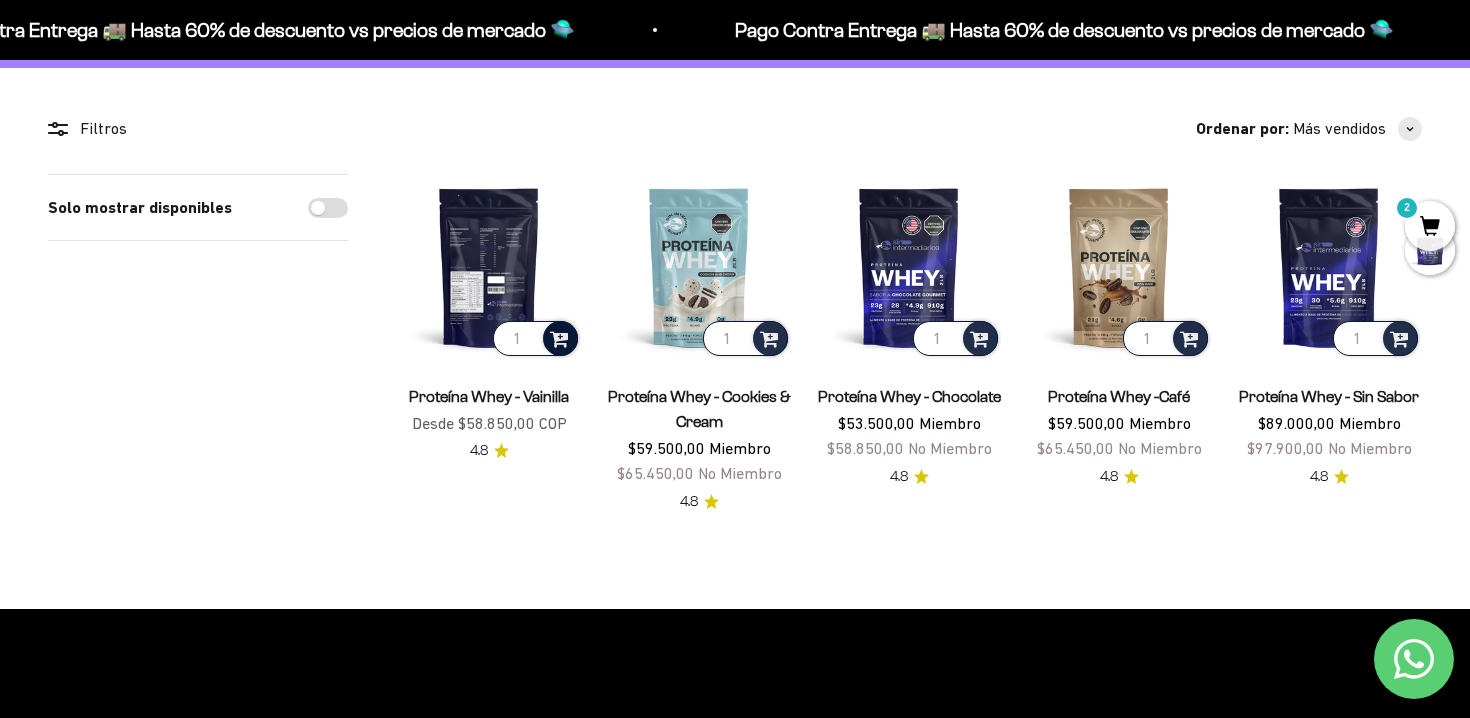 click at bounding box center (559, 337) 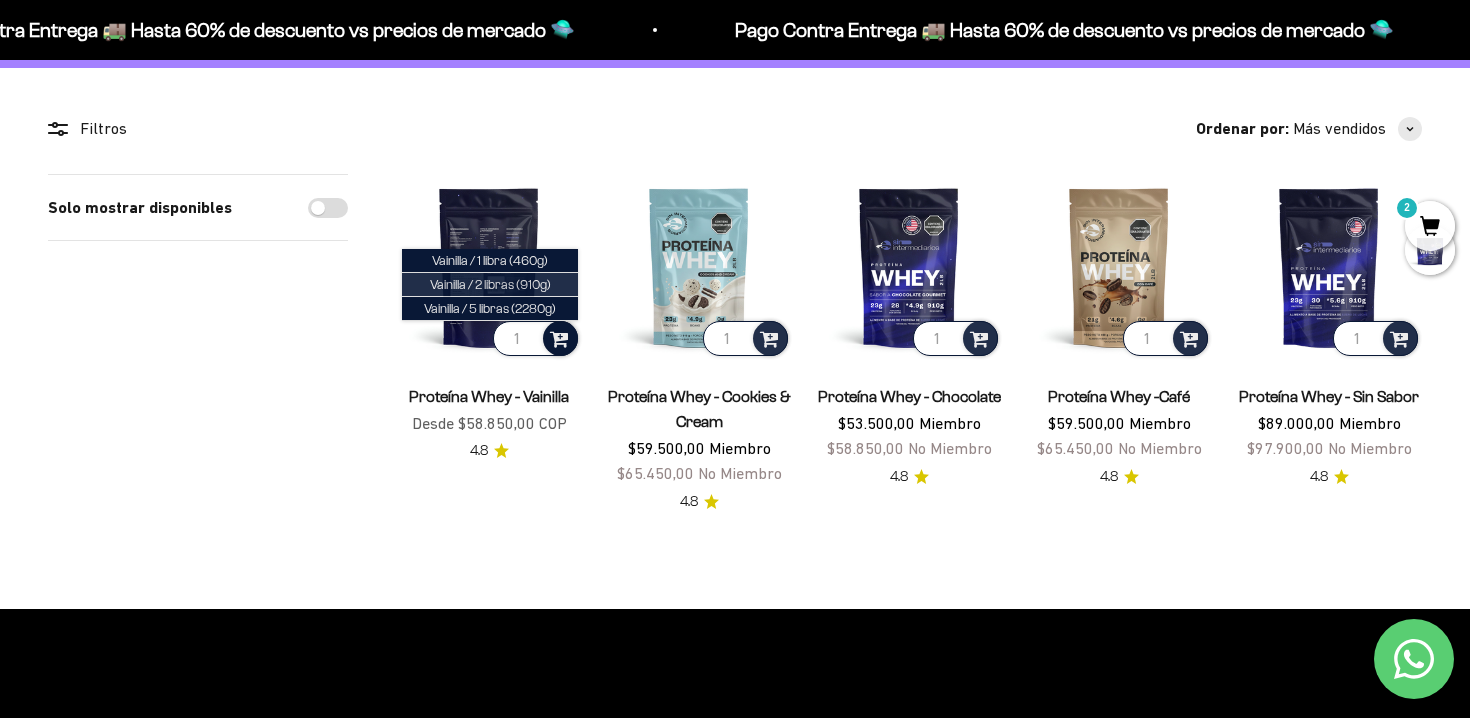 click on "Vainilla / 2 libras (910g)" at bounding box center (490, 284) 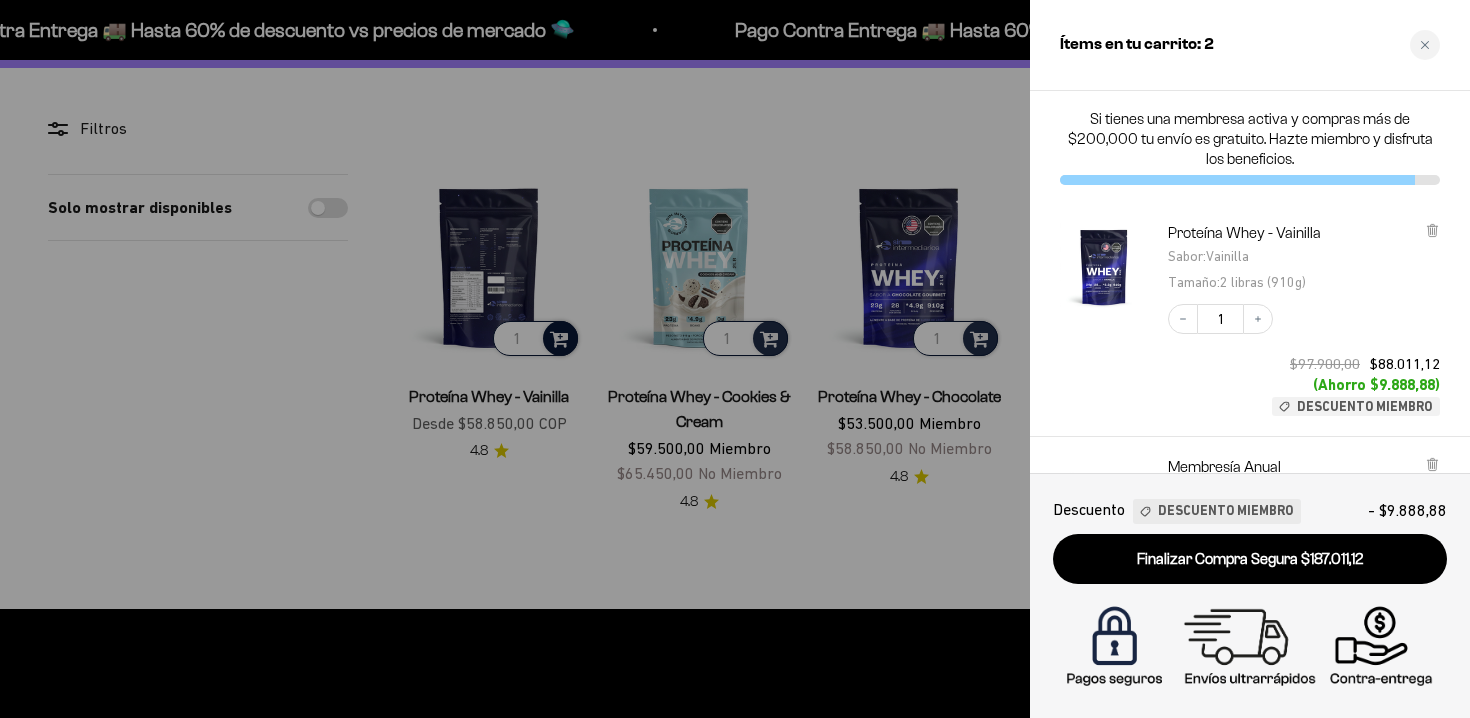 click at bounding box center (735, 359) 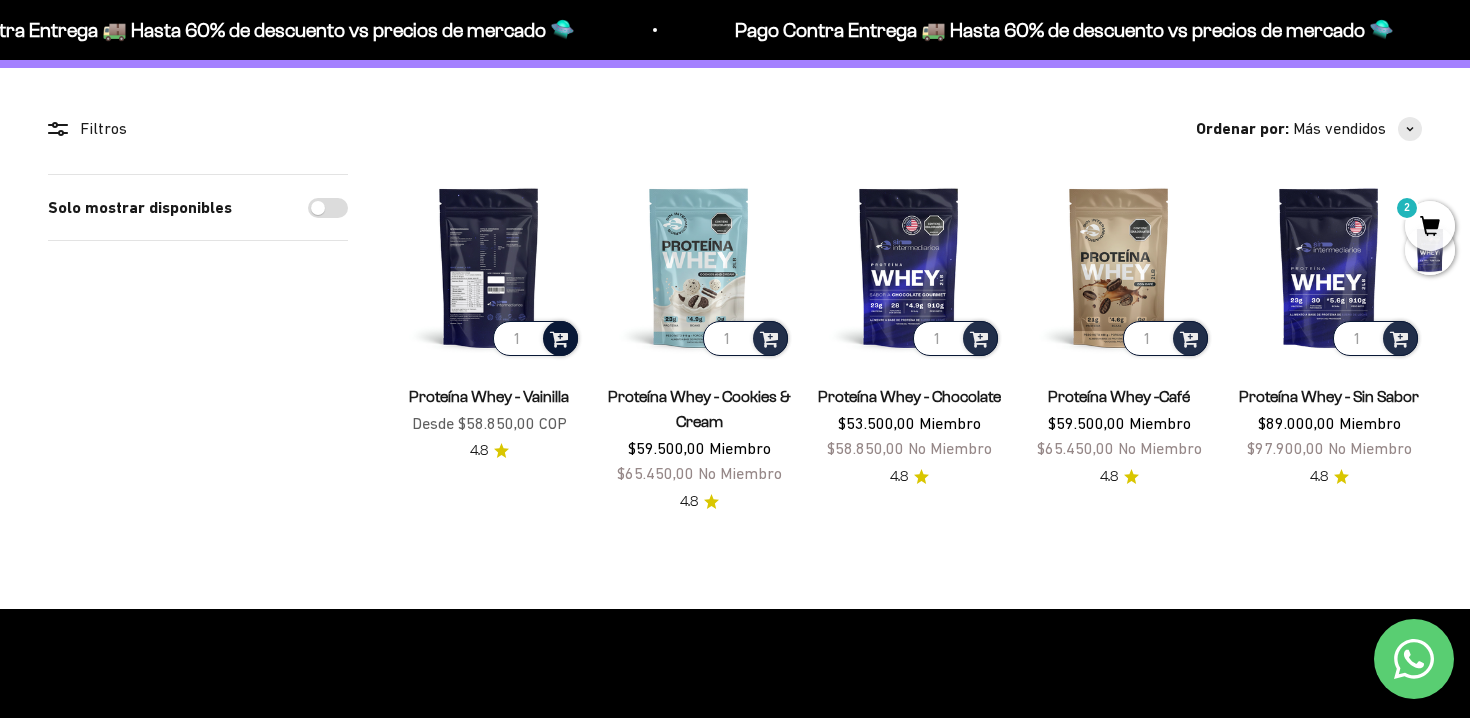click on "Solo mostrar disponibles" at bounding box center (328, 208) 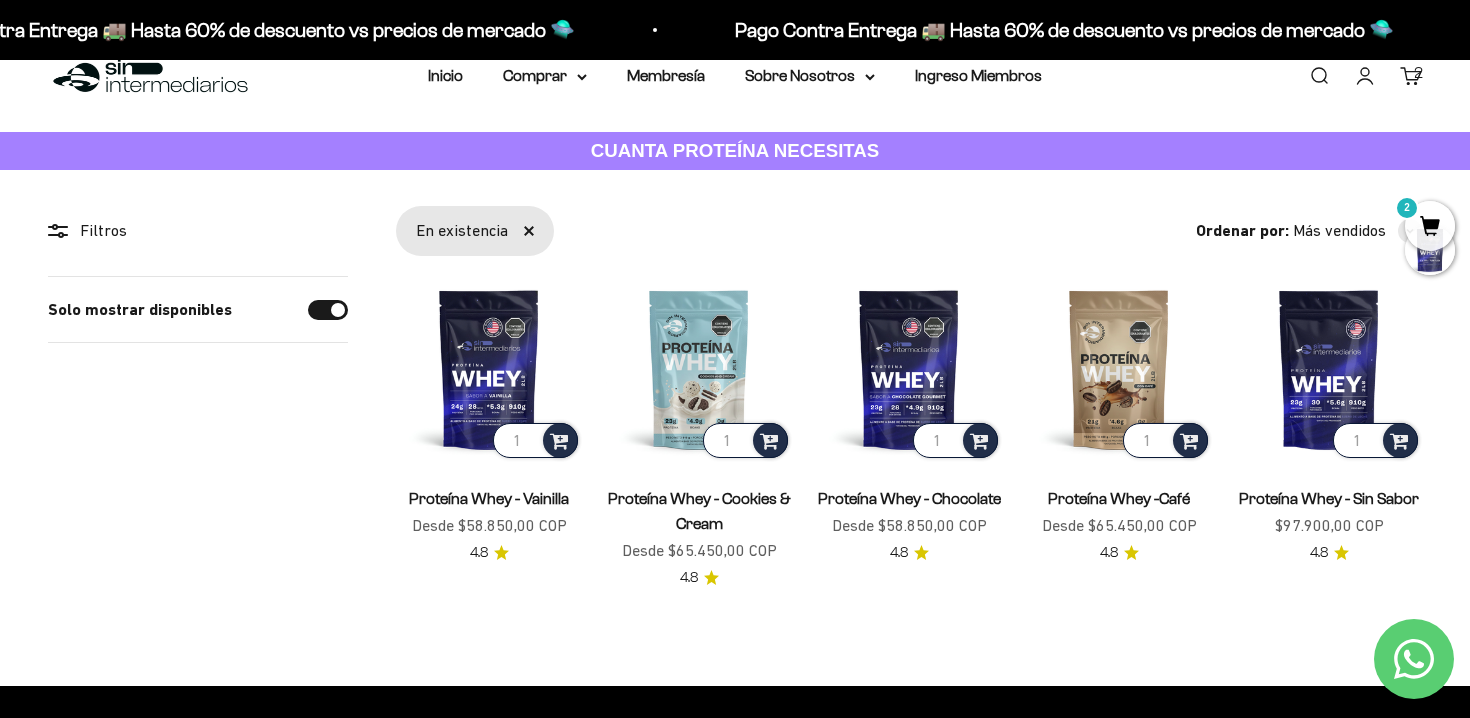 scroll, scrollTop: 0, scrollLeft: 0, axis: both 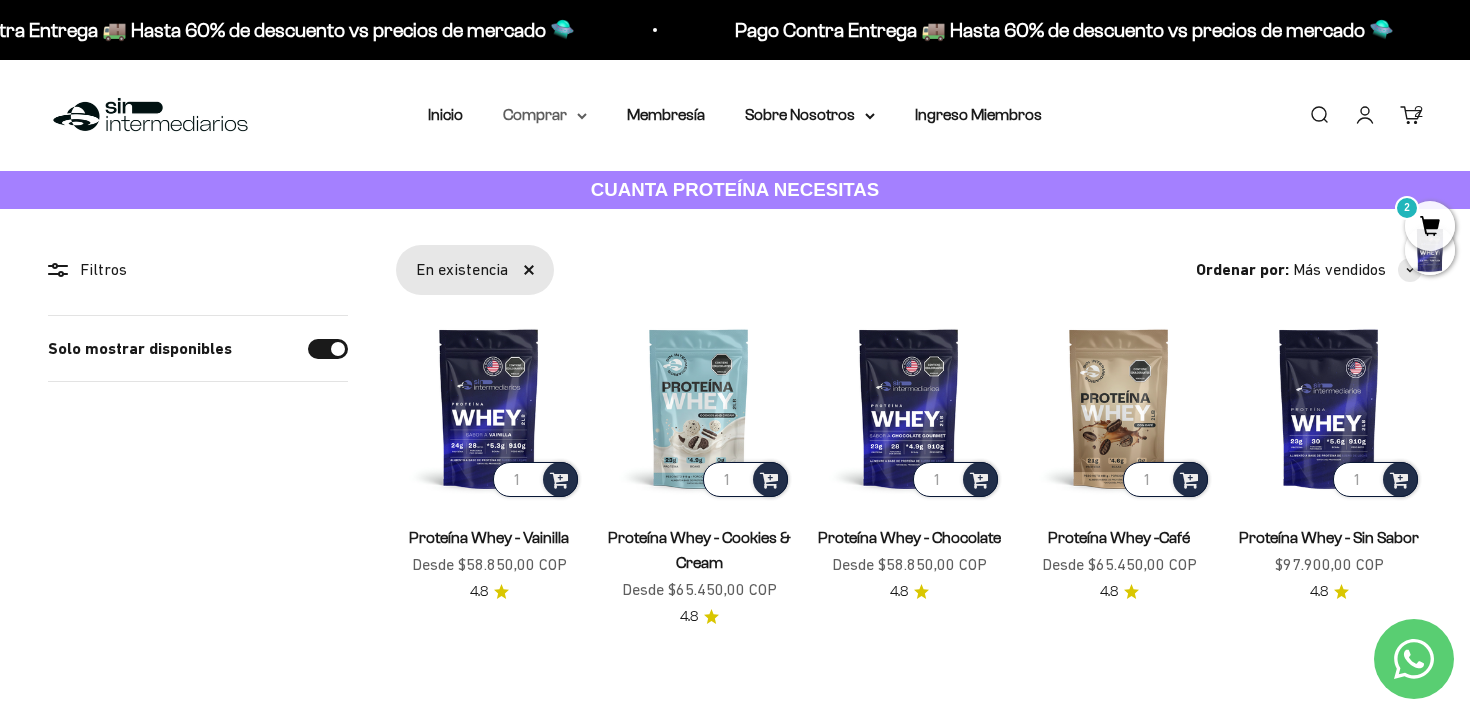 click on "Comprar" at bounding box center (545, 115) 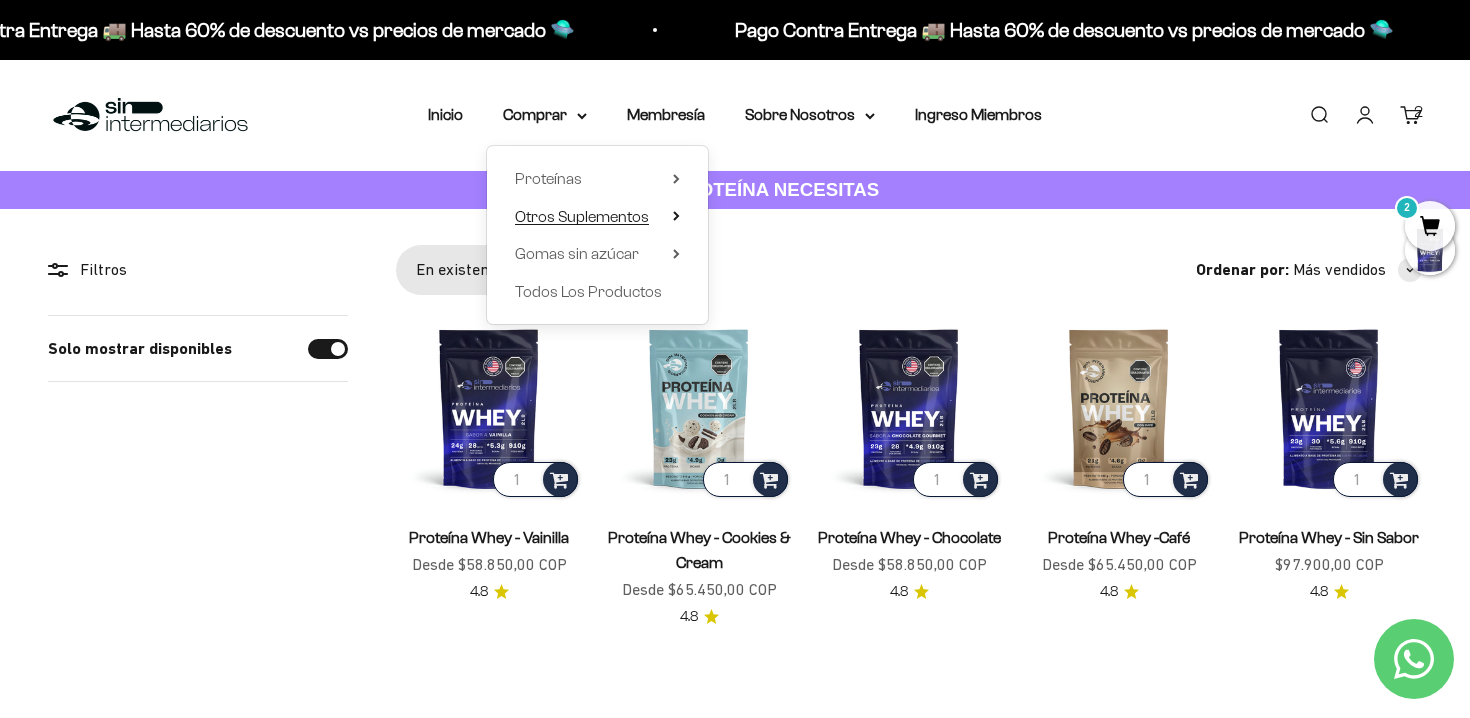 click on "Otros Suplementos" at bounding box center [582, 216] 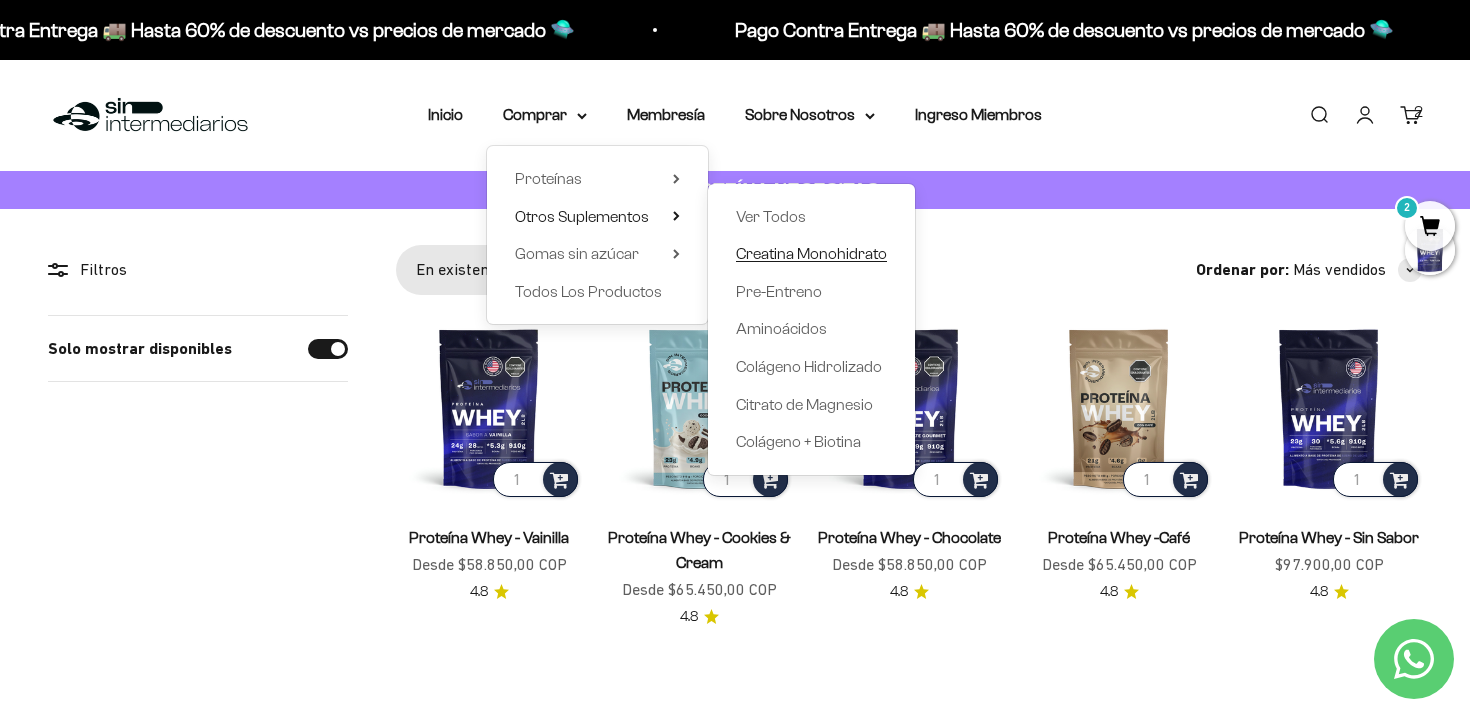 click on "Creatina Monohidrato" at bounding box center [811, 253] 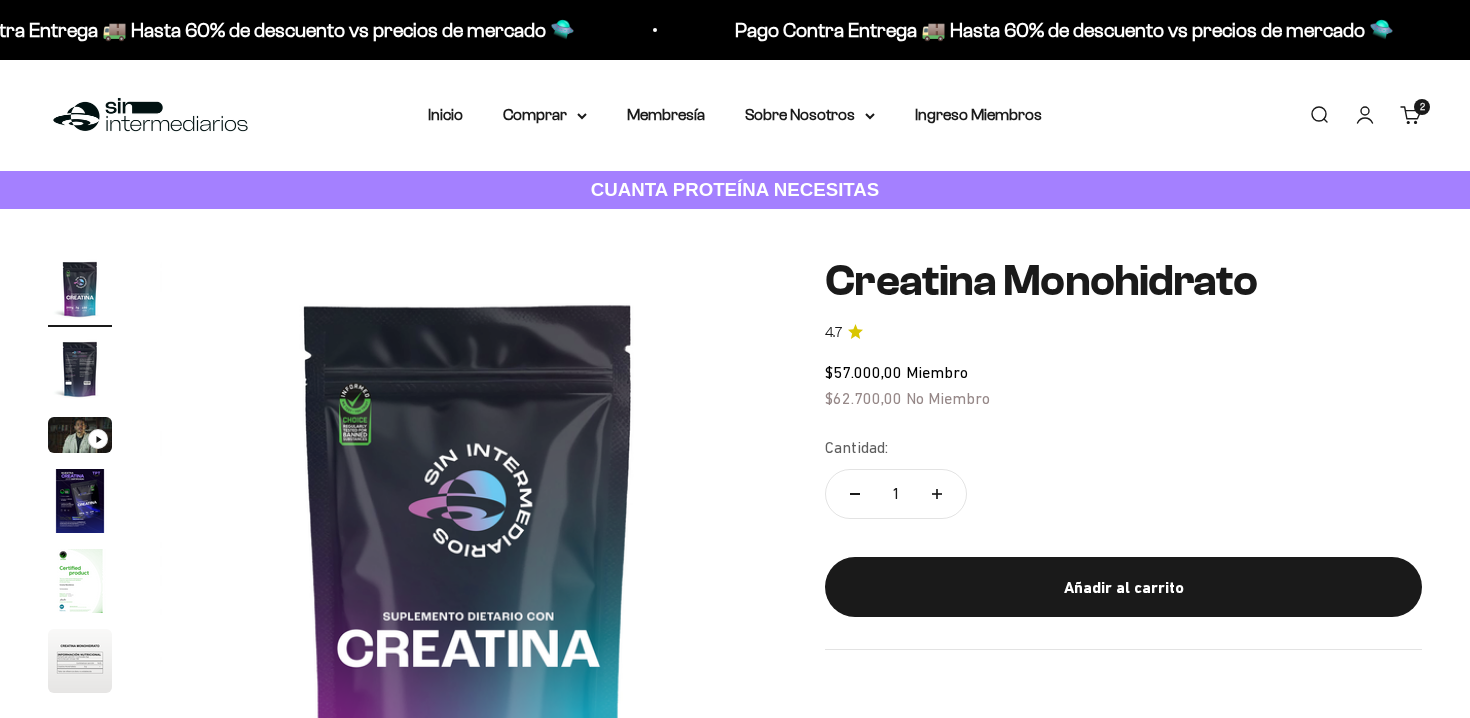 scroll, scrollTop: 0, scrollLeft: 0, axis: both 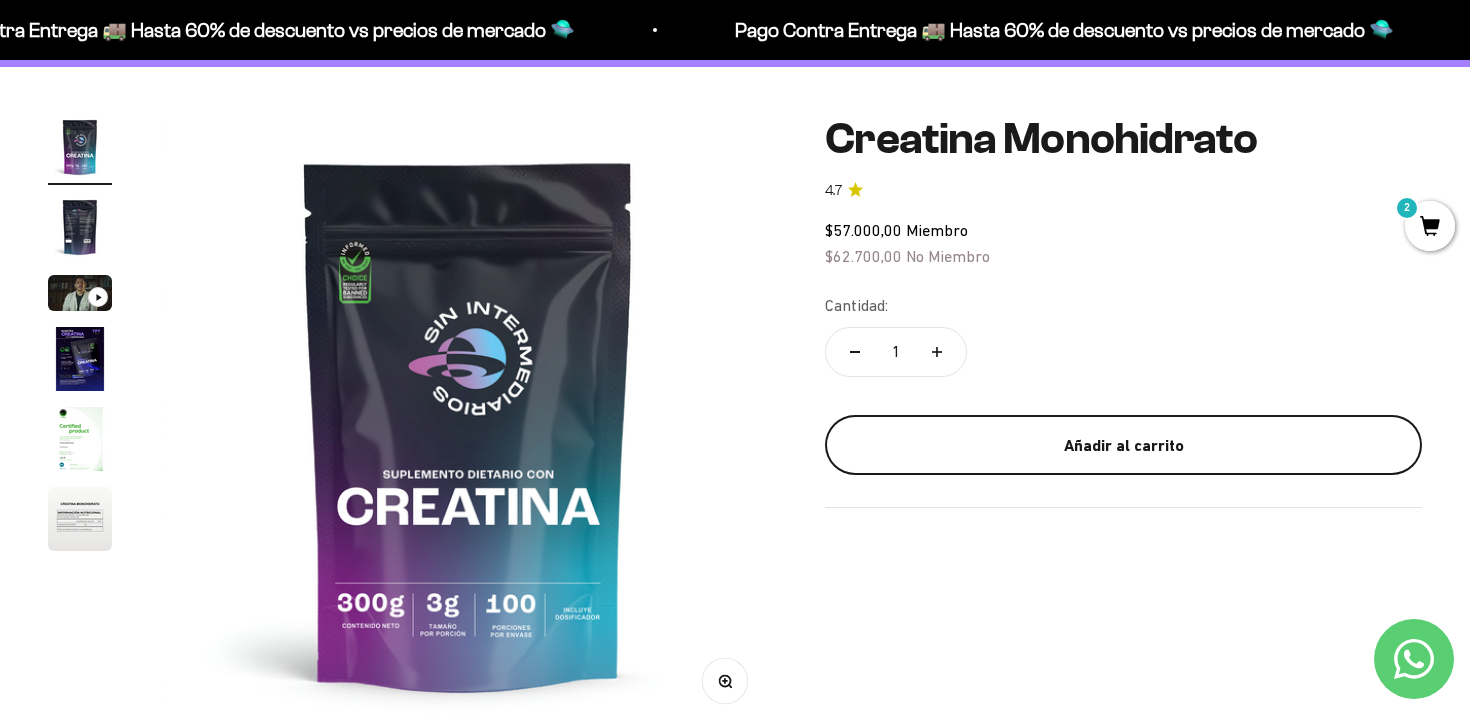 click on "Añadir al carrito" at bounding box center (1123, 446) 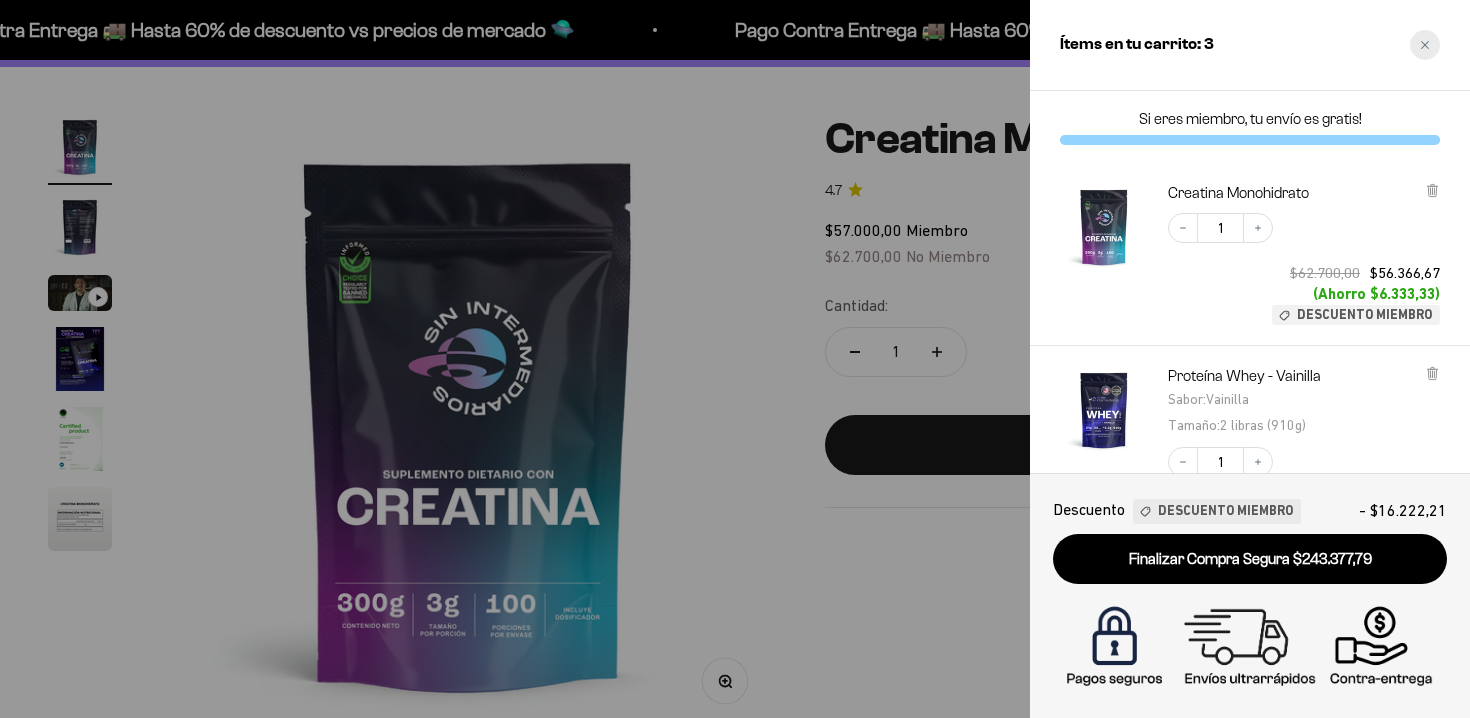 click at bounding box center (1425, 45) 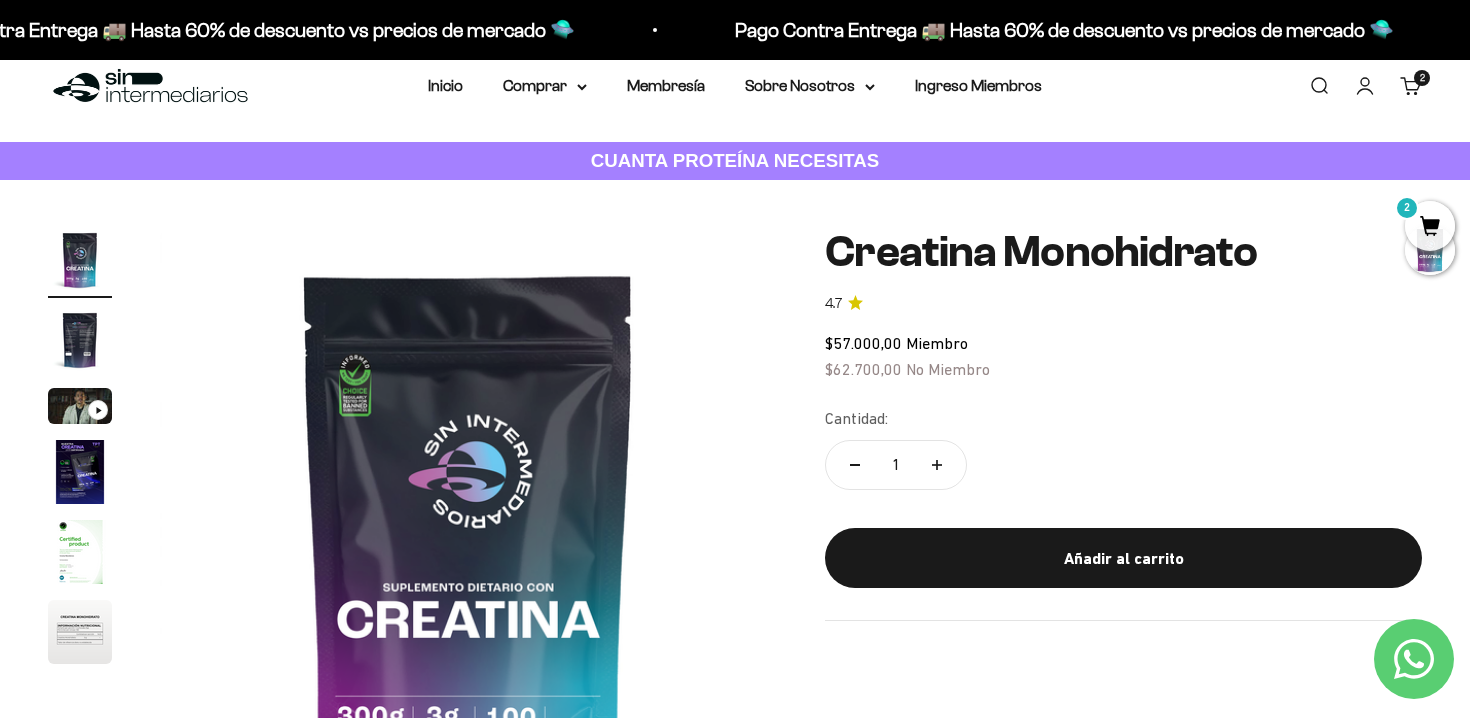 scroll, scrollTop: 0, scrollLeft: 0, axis: both 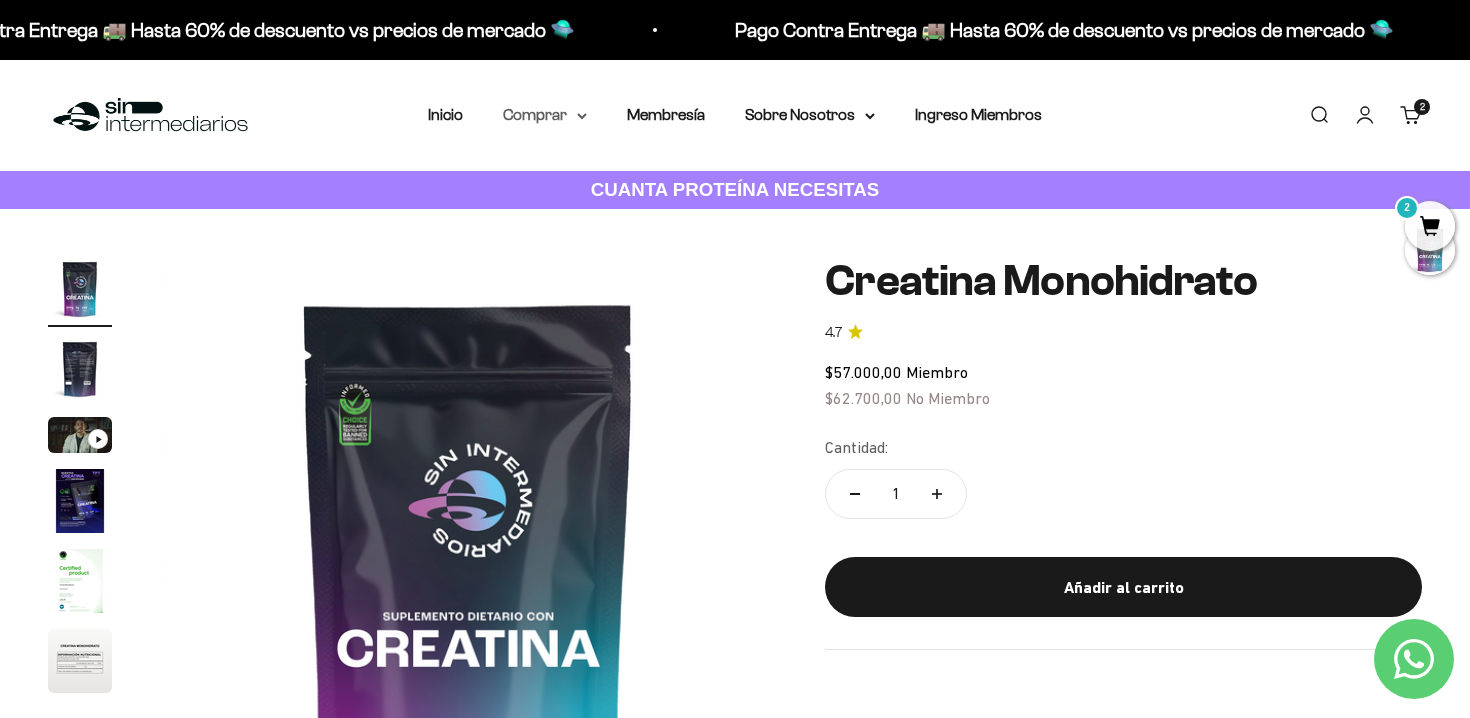 click on "Comprar" at bounding box center (545, 115) 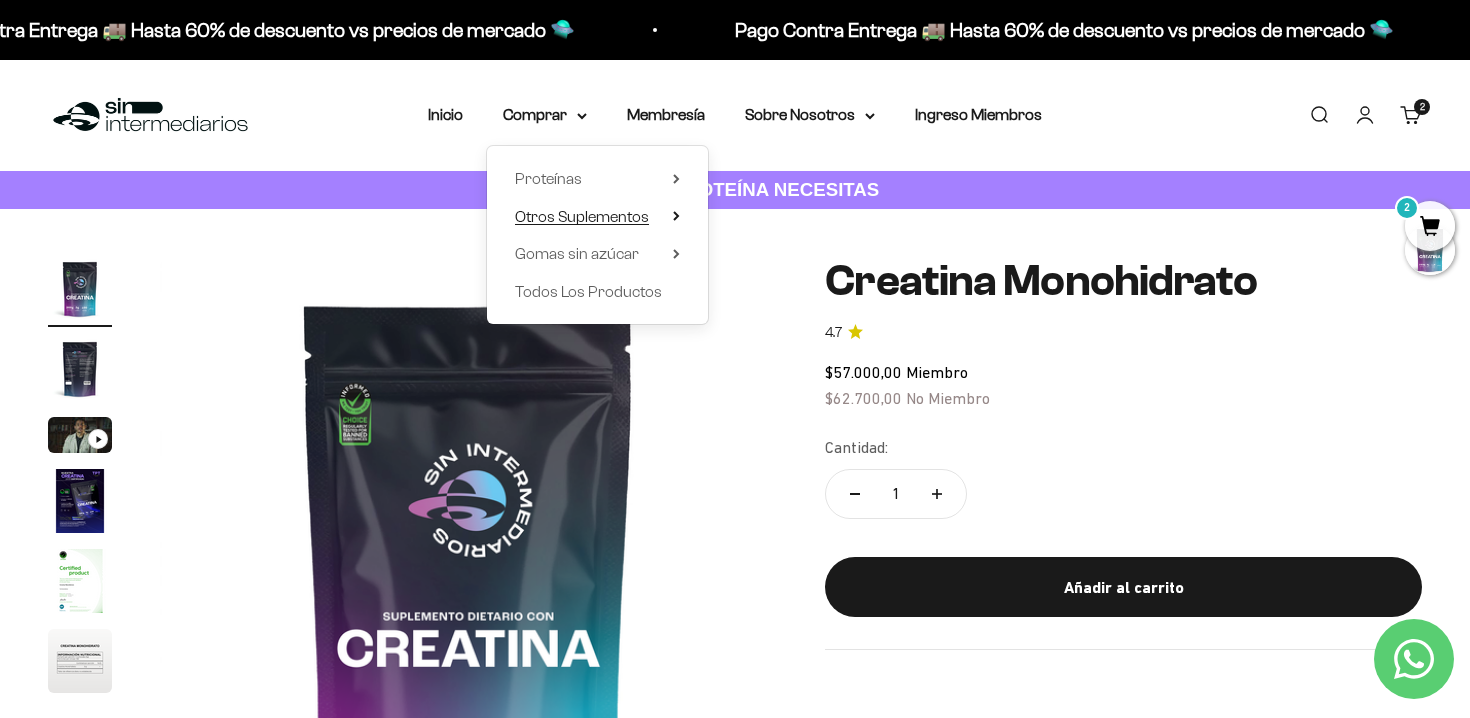 click on "Otros Suplementos" at bounding box center (597, 217) 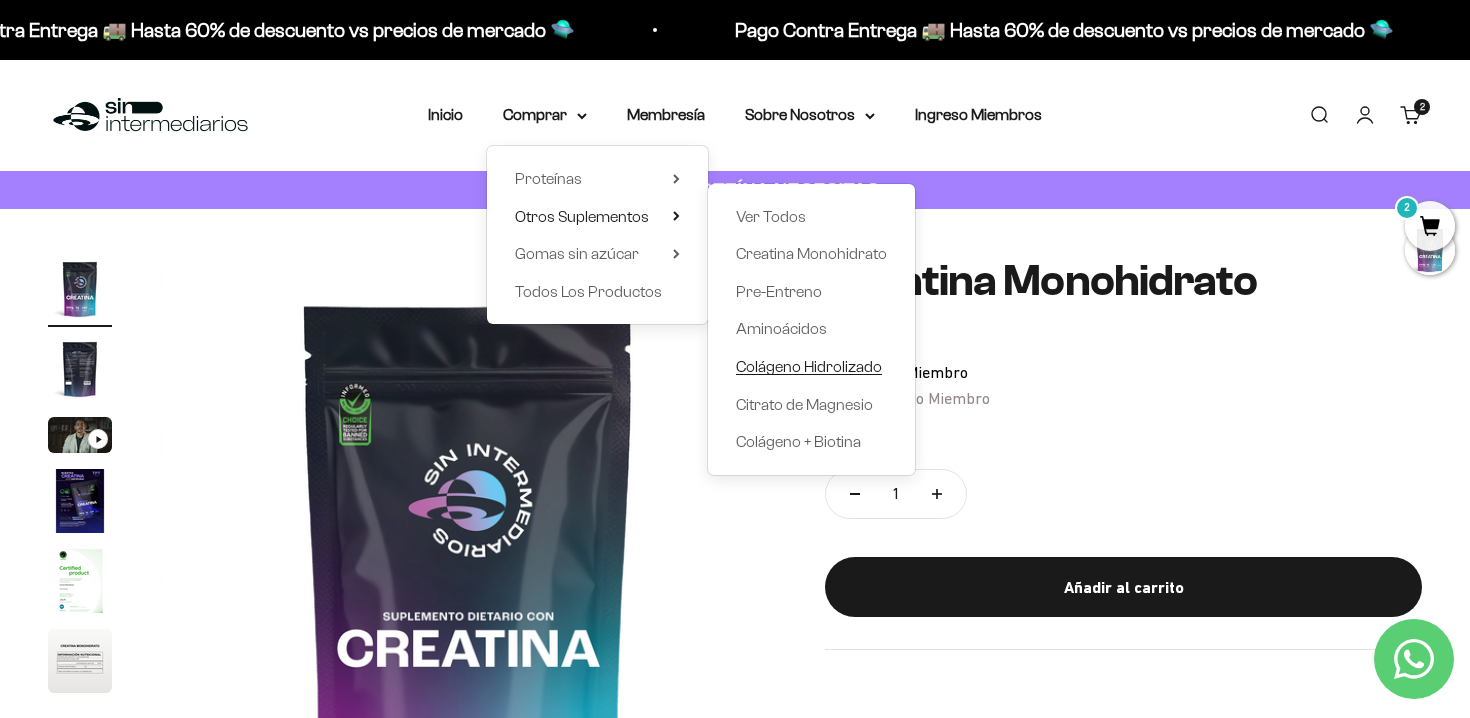 click on "Colágeno Hidrolizado" at bounding box center [809, 366] 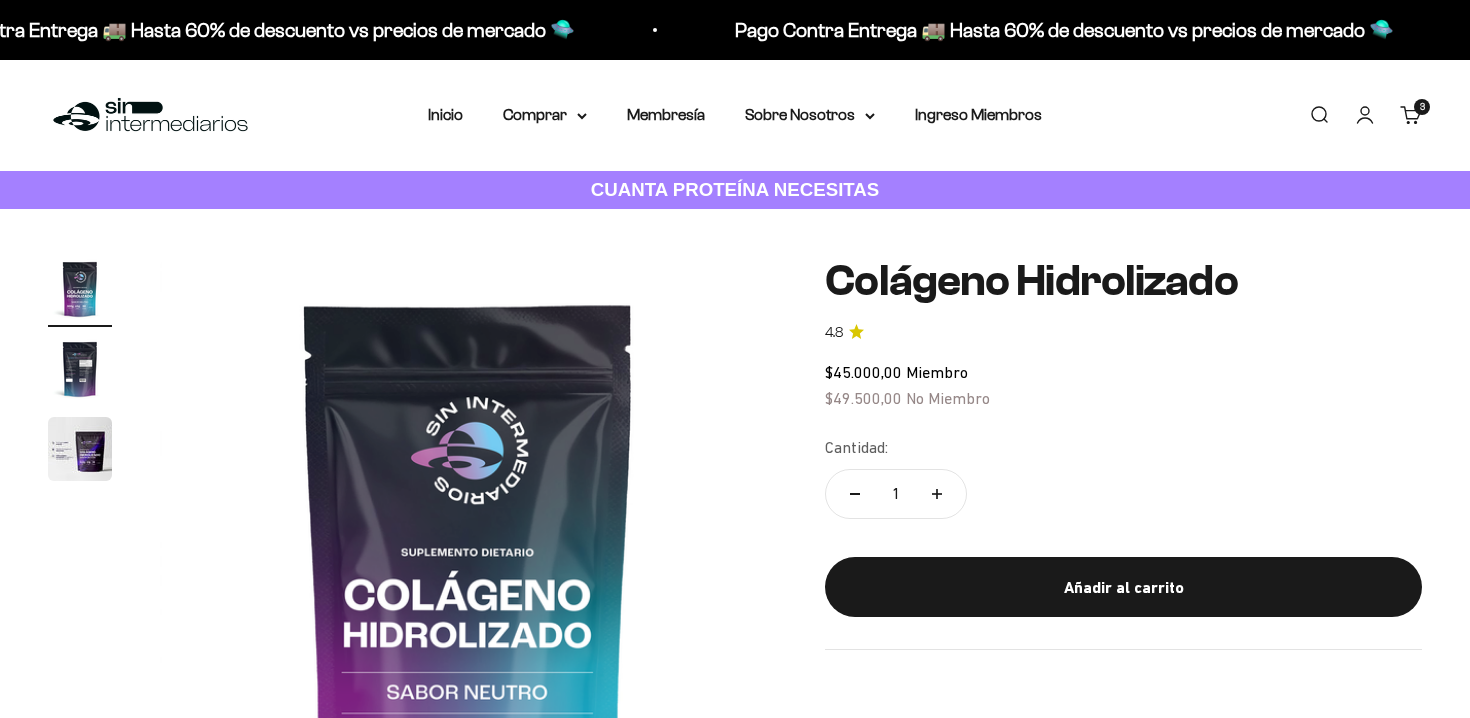 scroll, scrollTop: 0, scrollLeft: 0, axis: both 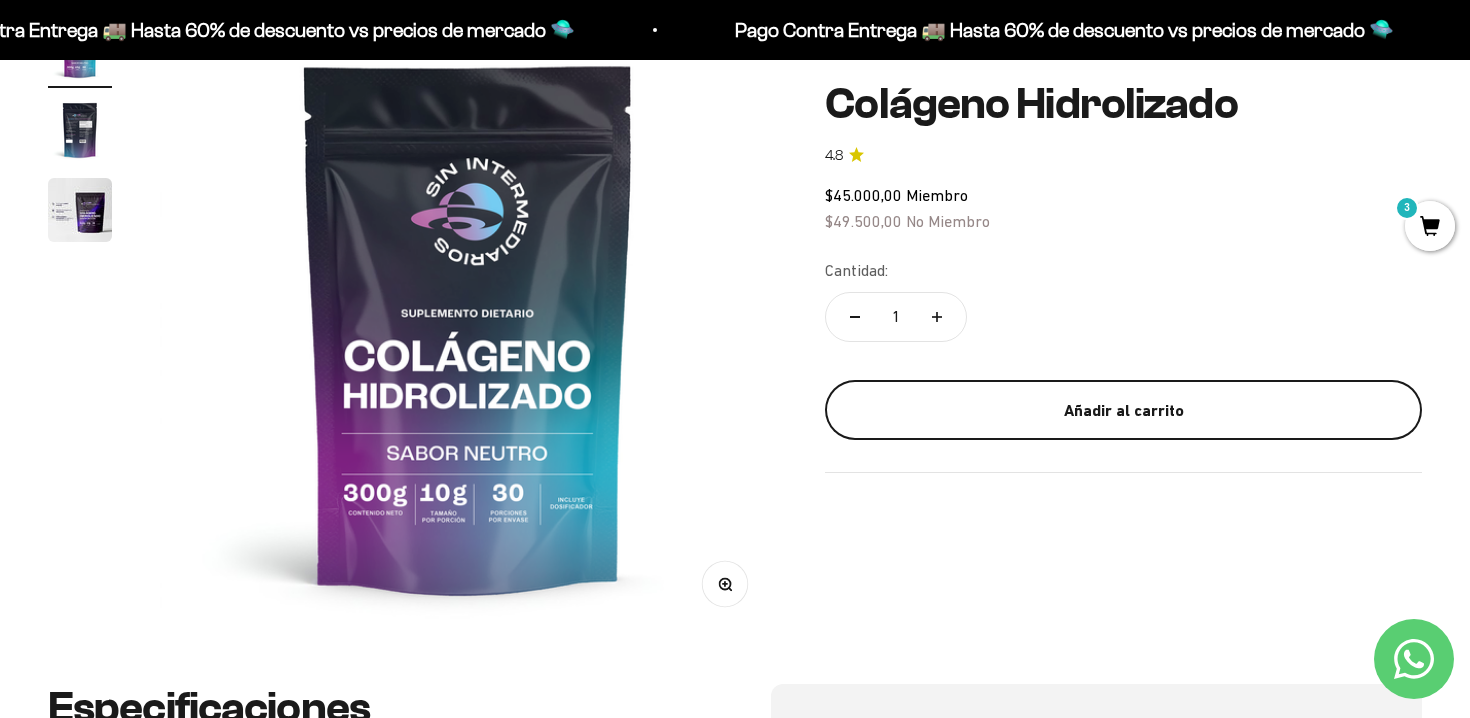 click on "Añadir al carrito" at bounding box center [1123, 410] 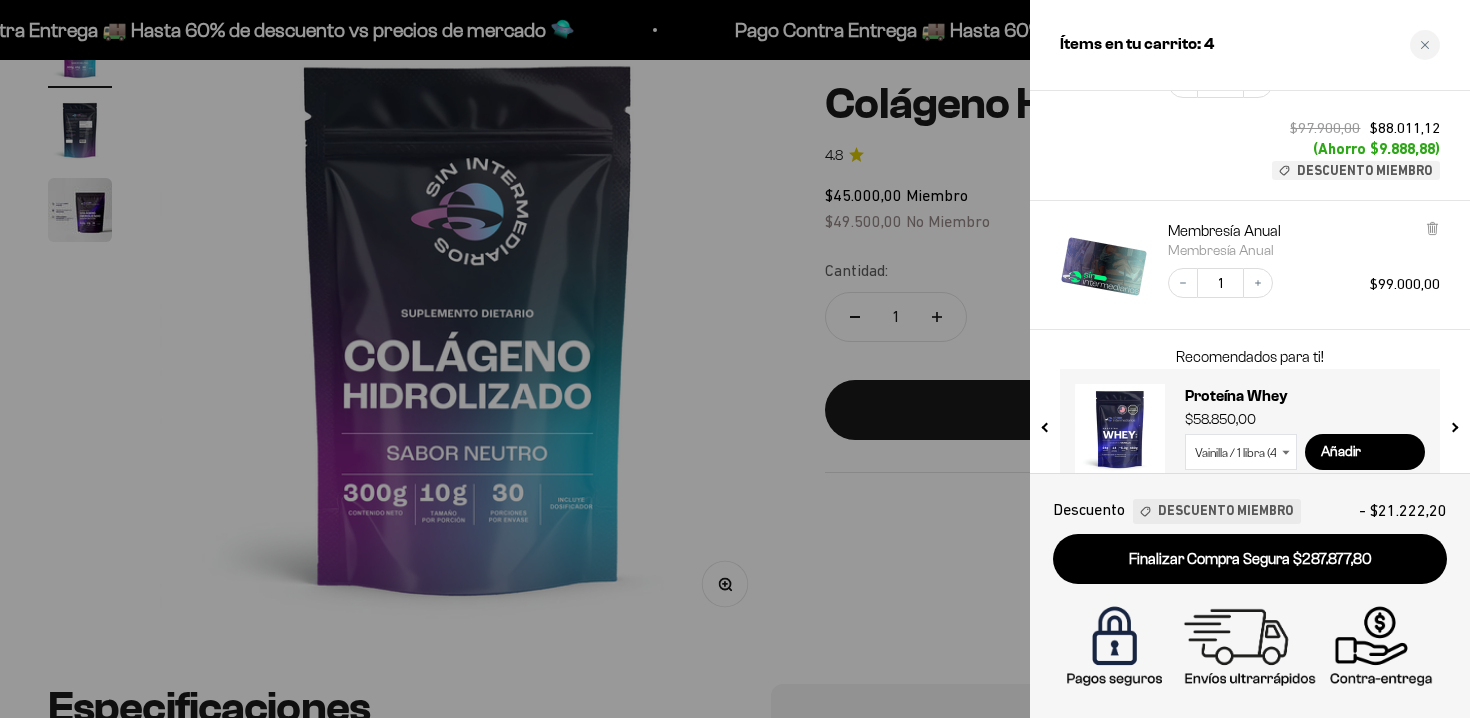 scroll, scrollTop: 593, scrollLeft: 0, axis: vertical 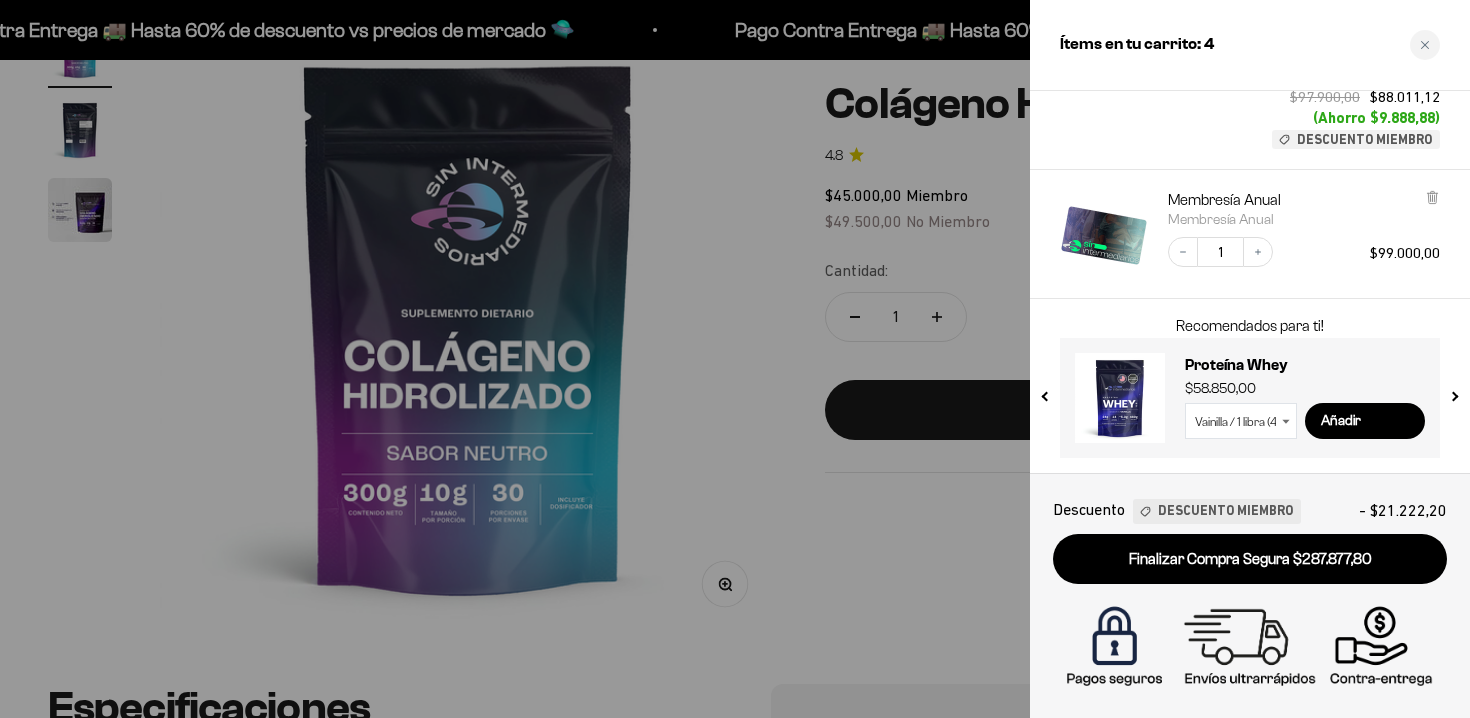 click at bounding box center [735, 359] 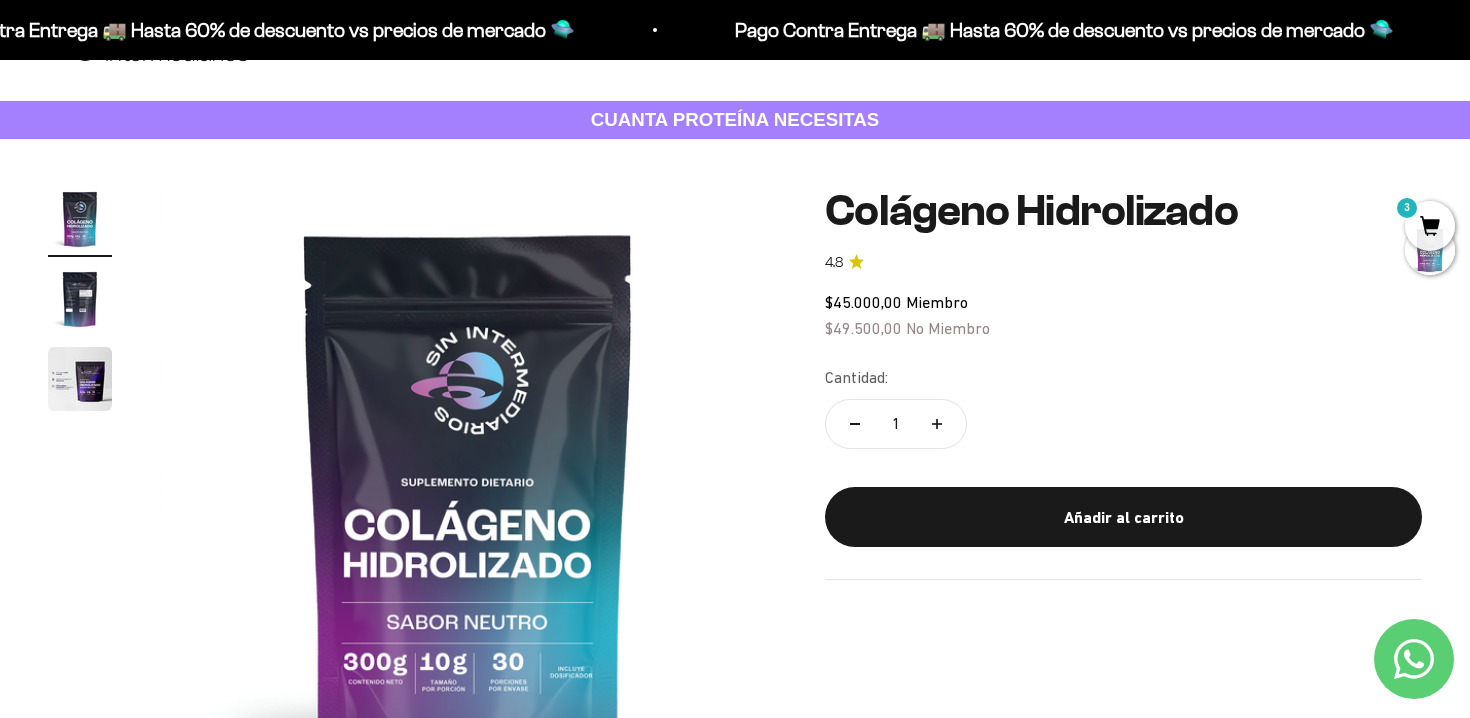 scroll, scrollTop: 0, scrollLeft: 0, axis: both 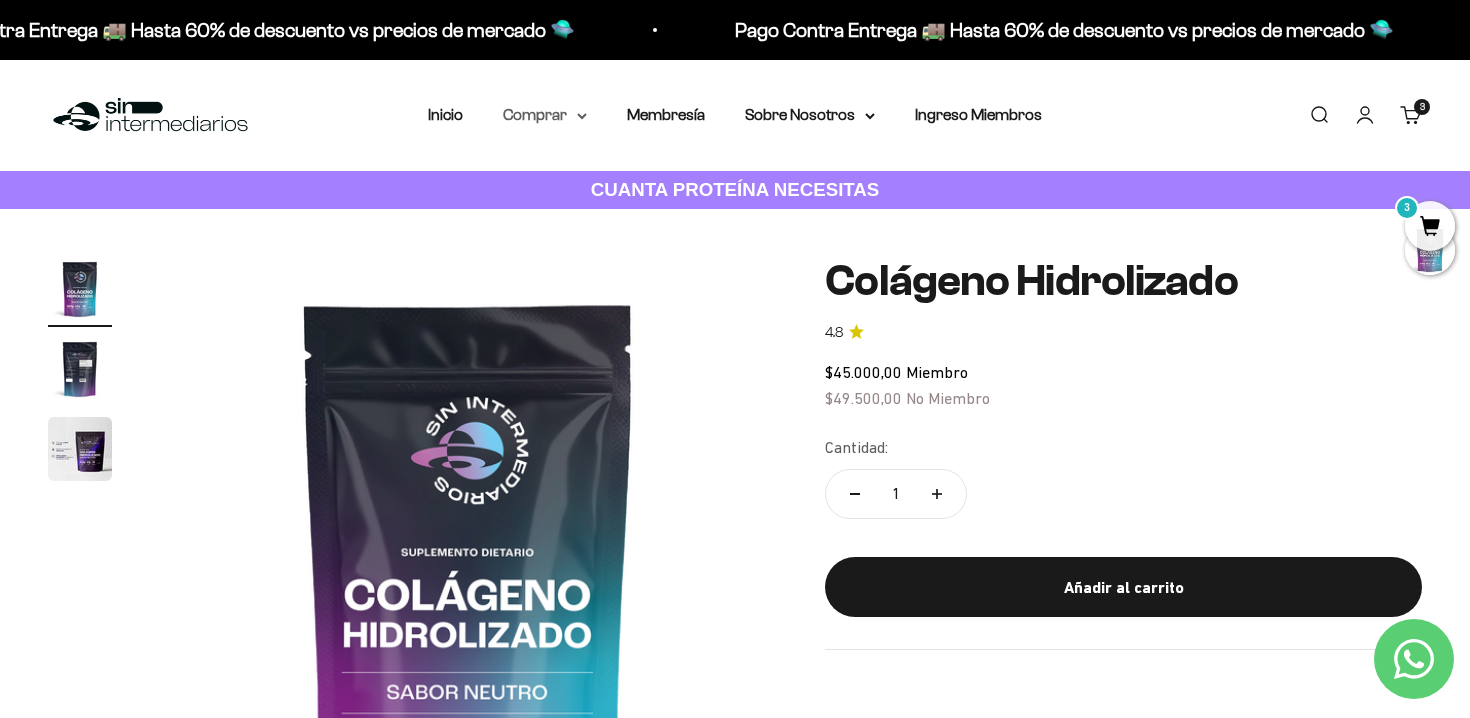 click on "Comprar" at bounding box center [545, 115] 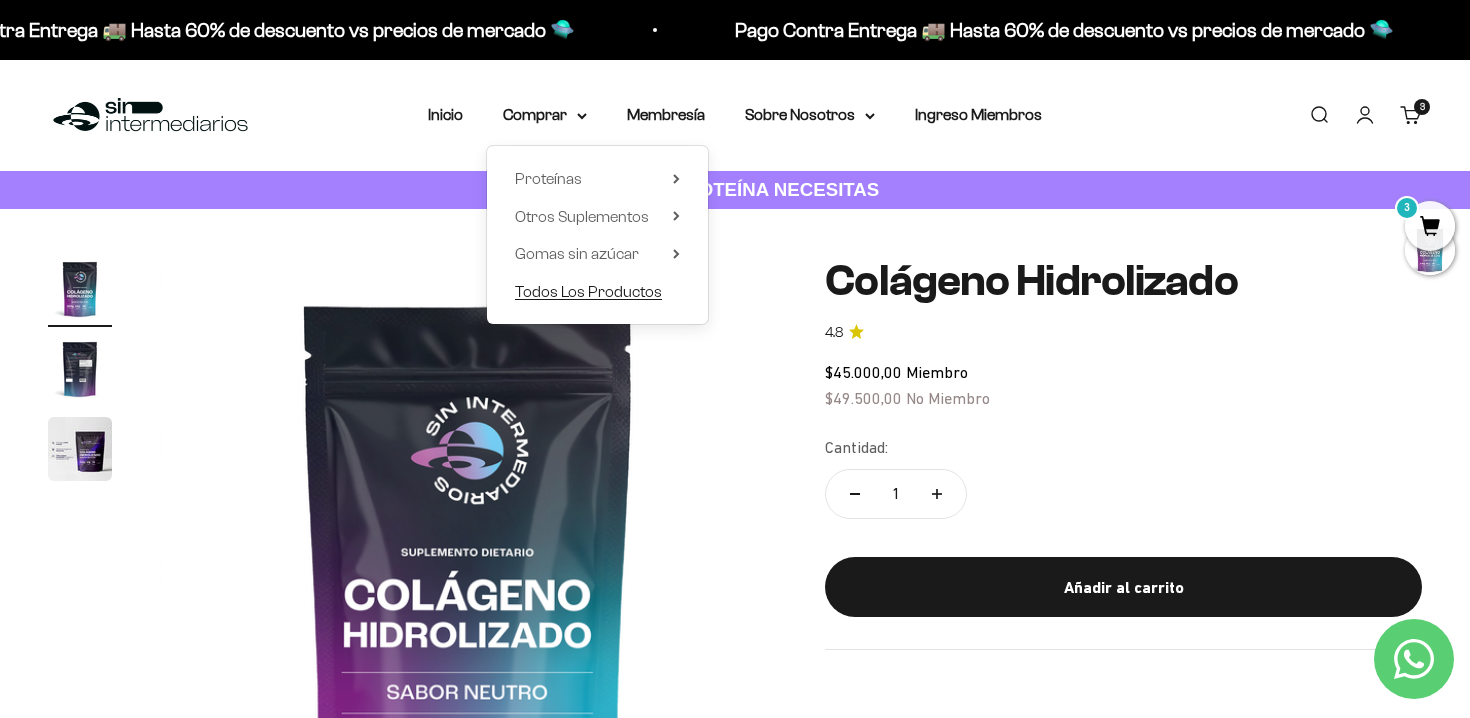 click on "Todos Los Productos" at bounding box center [588, 291] 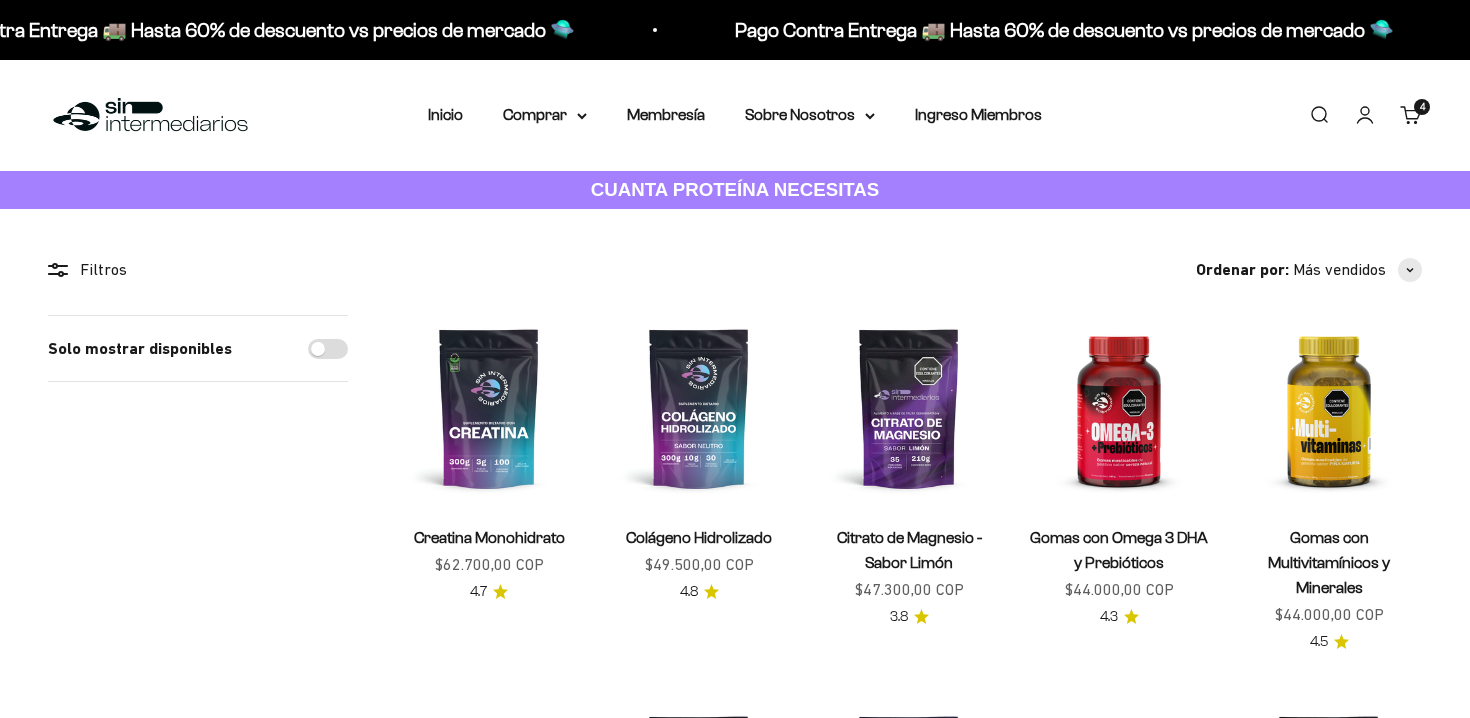 scroll, scrollTop: 0, scrollLeft: 0, axis: both 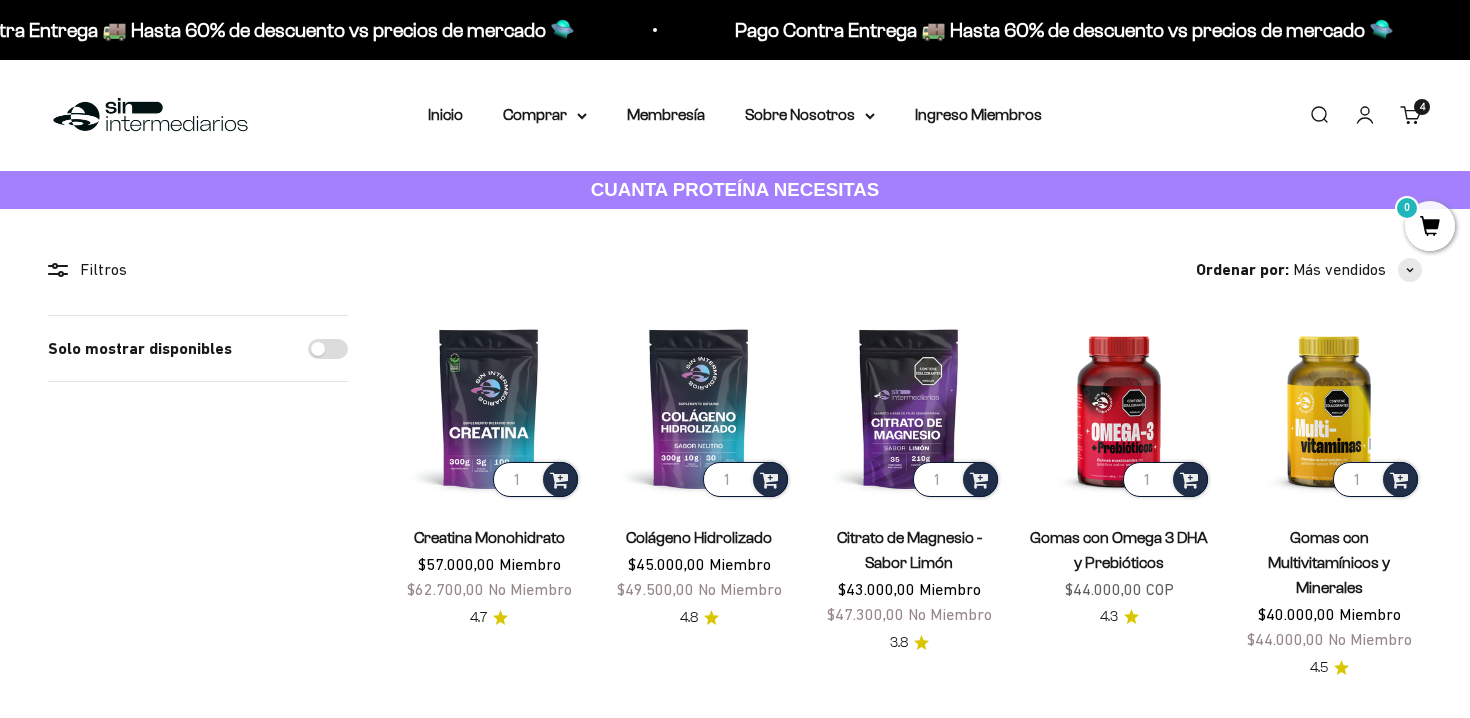 click on "Solo mostrar disponibles" at bounding box center [328, 349] 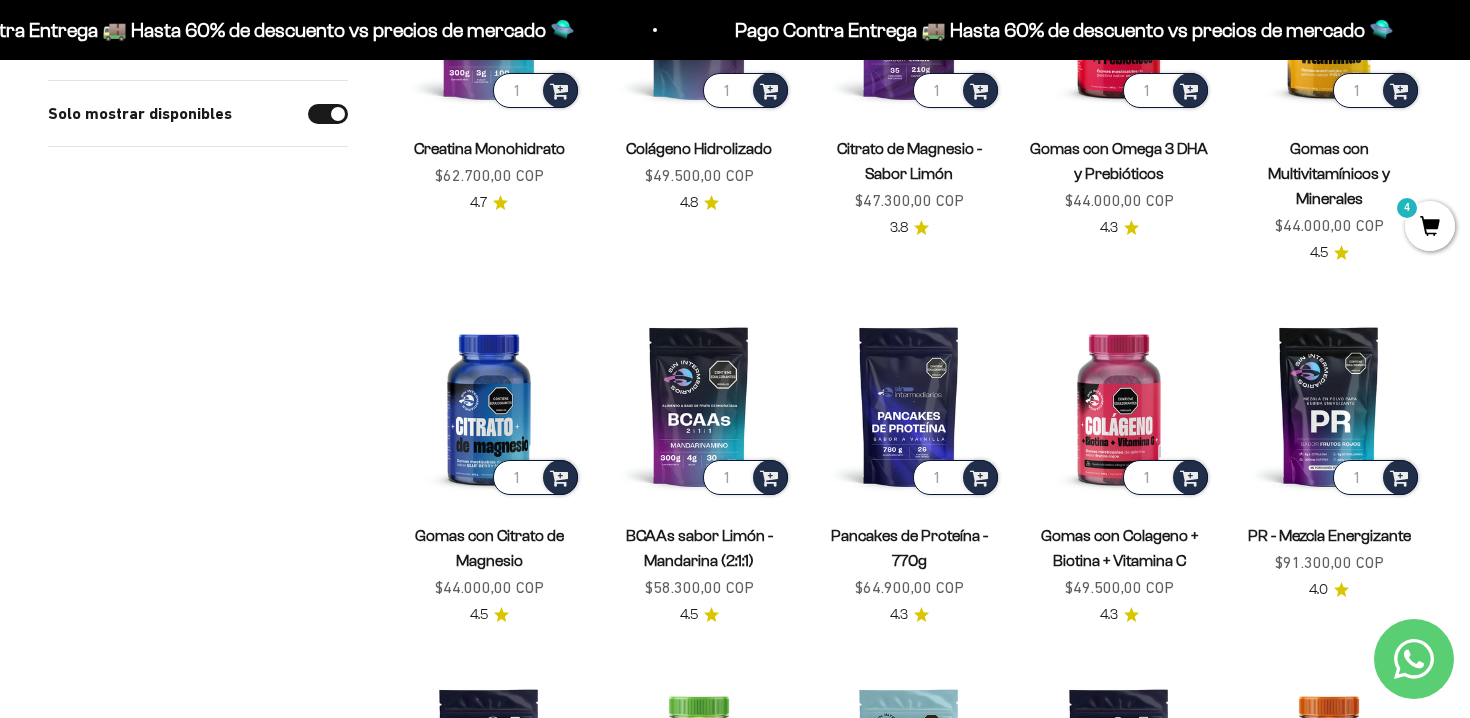 scroll, scrollTop: 0, scrollLeft: 0, axis: both 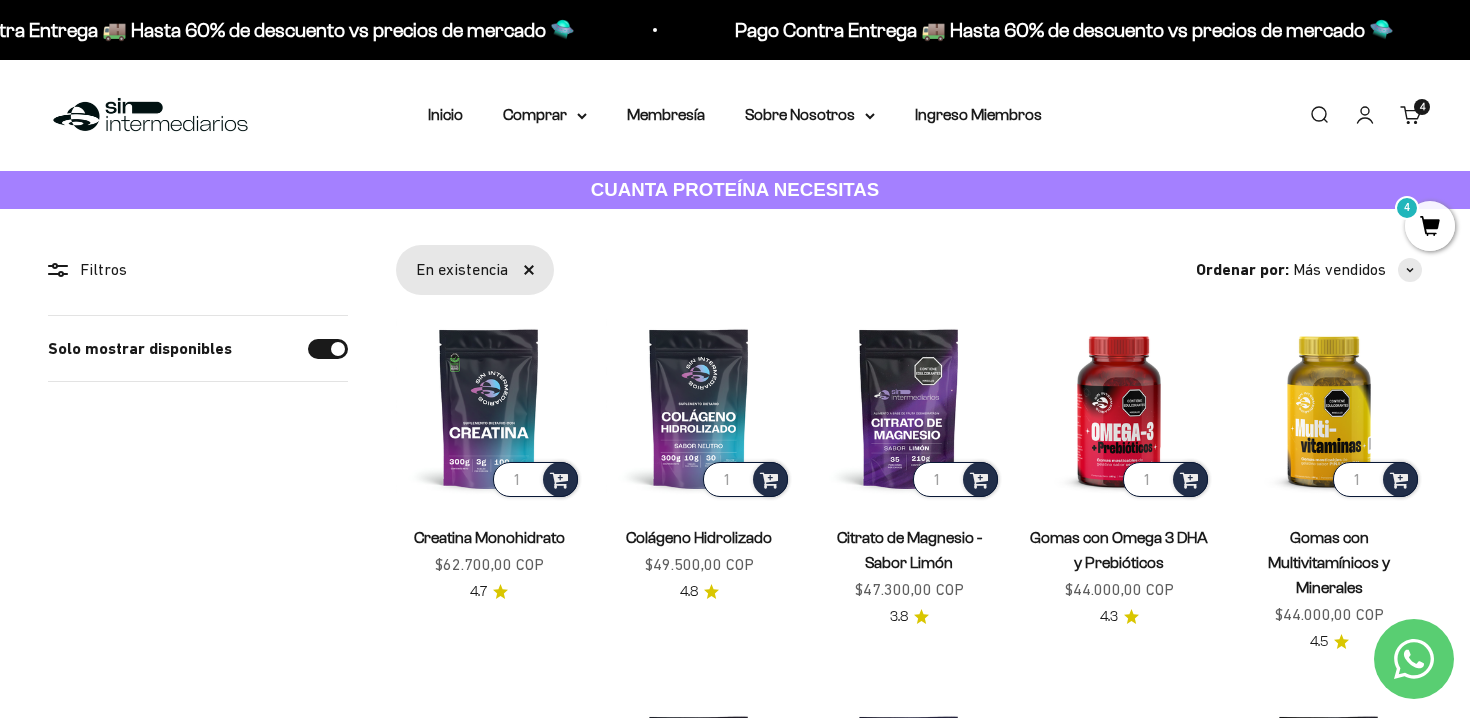 click on "4" at bounding box center [1430, 226] 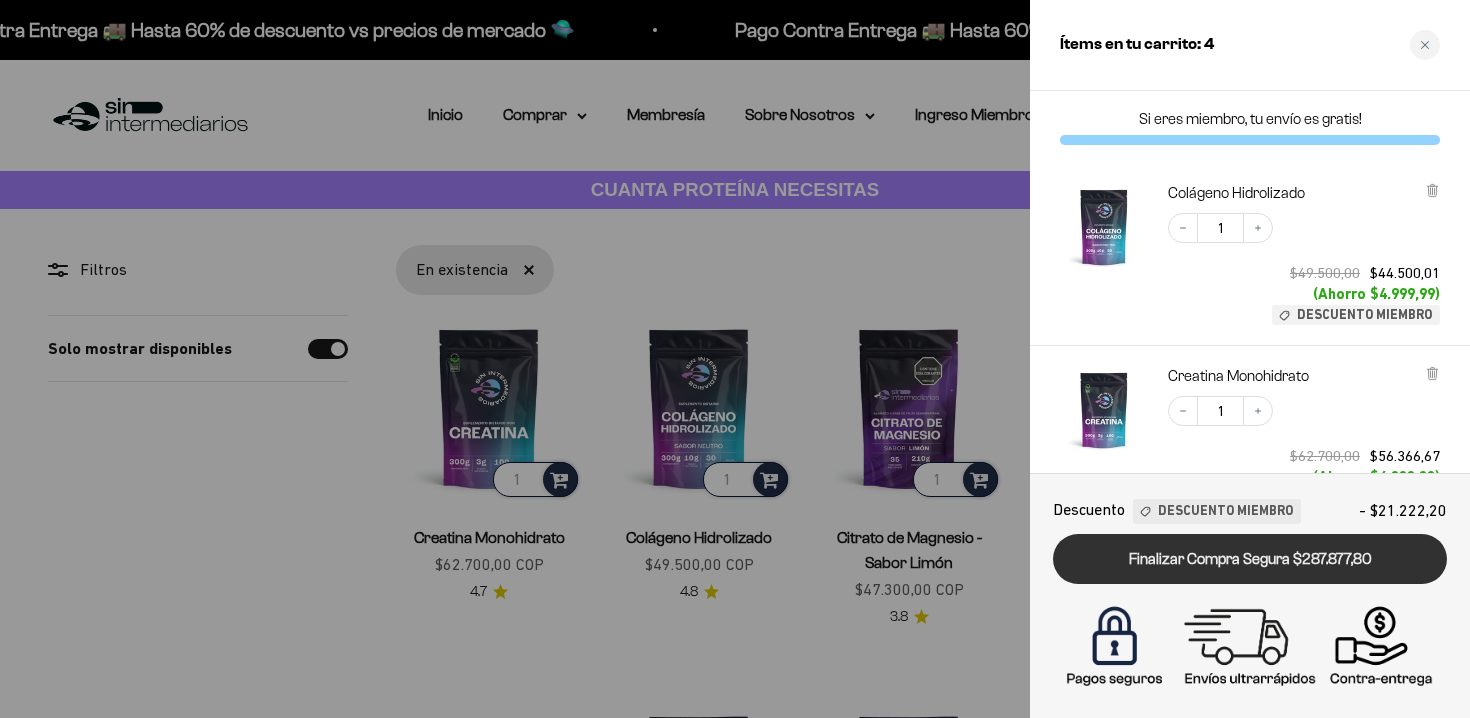 click on "Finalizar Compra Segura $287.877,80" at bounding box center (1250, 559) 